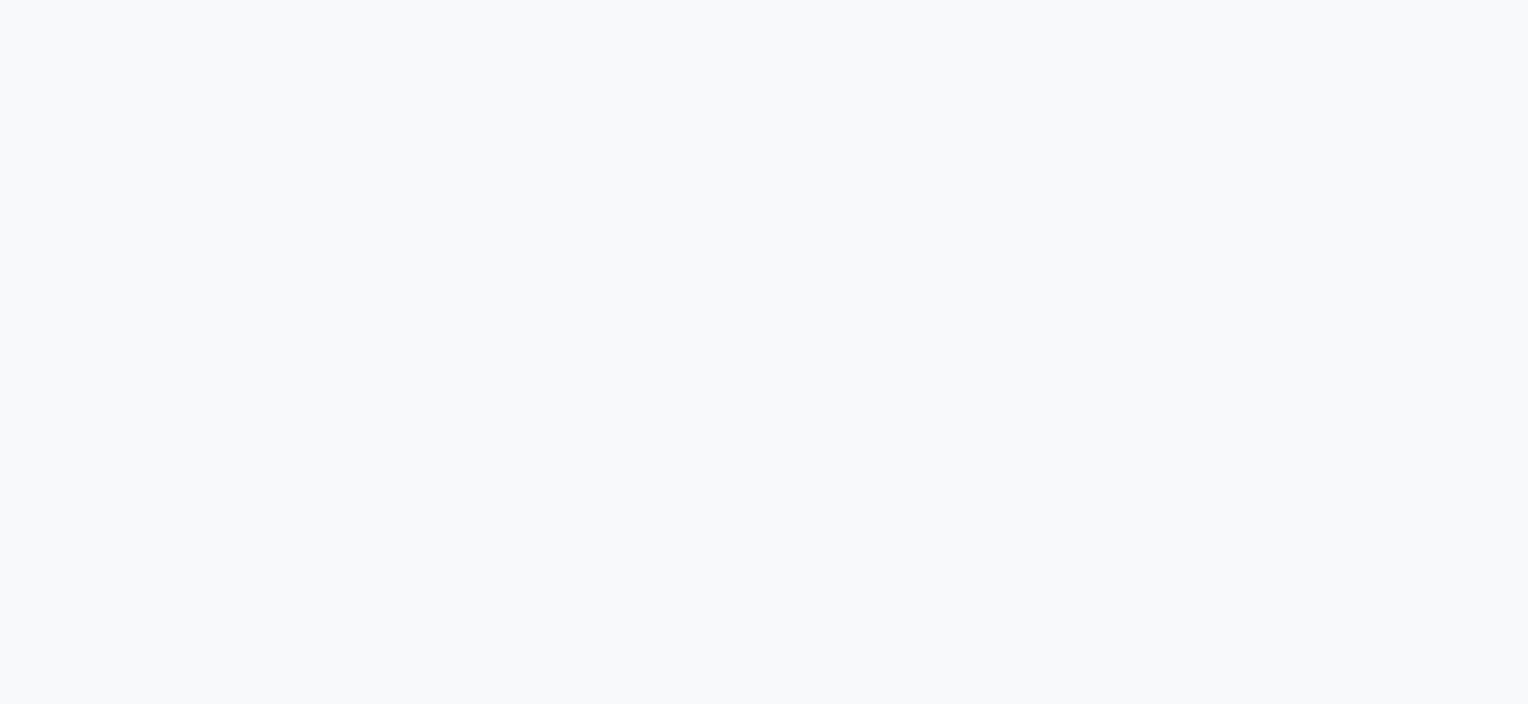 scroll, scrollTop: 0, scrollLeft: 0, axis: both 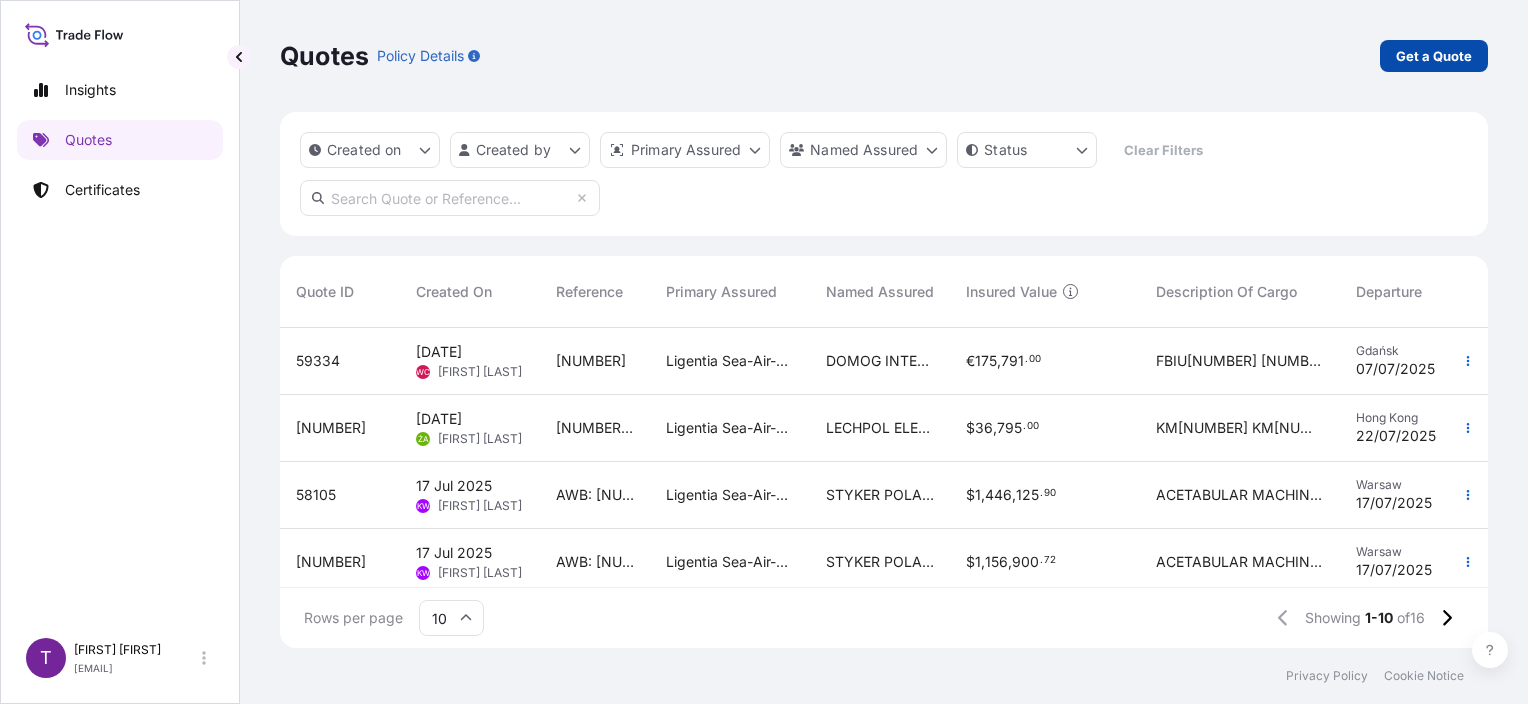 click on "Get a Quote" at bounding box center [1434, 56] 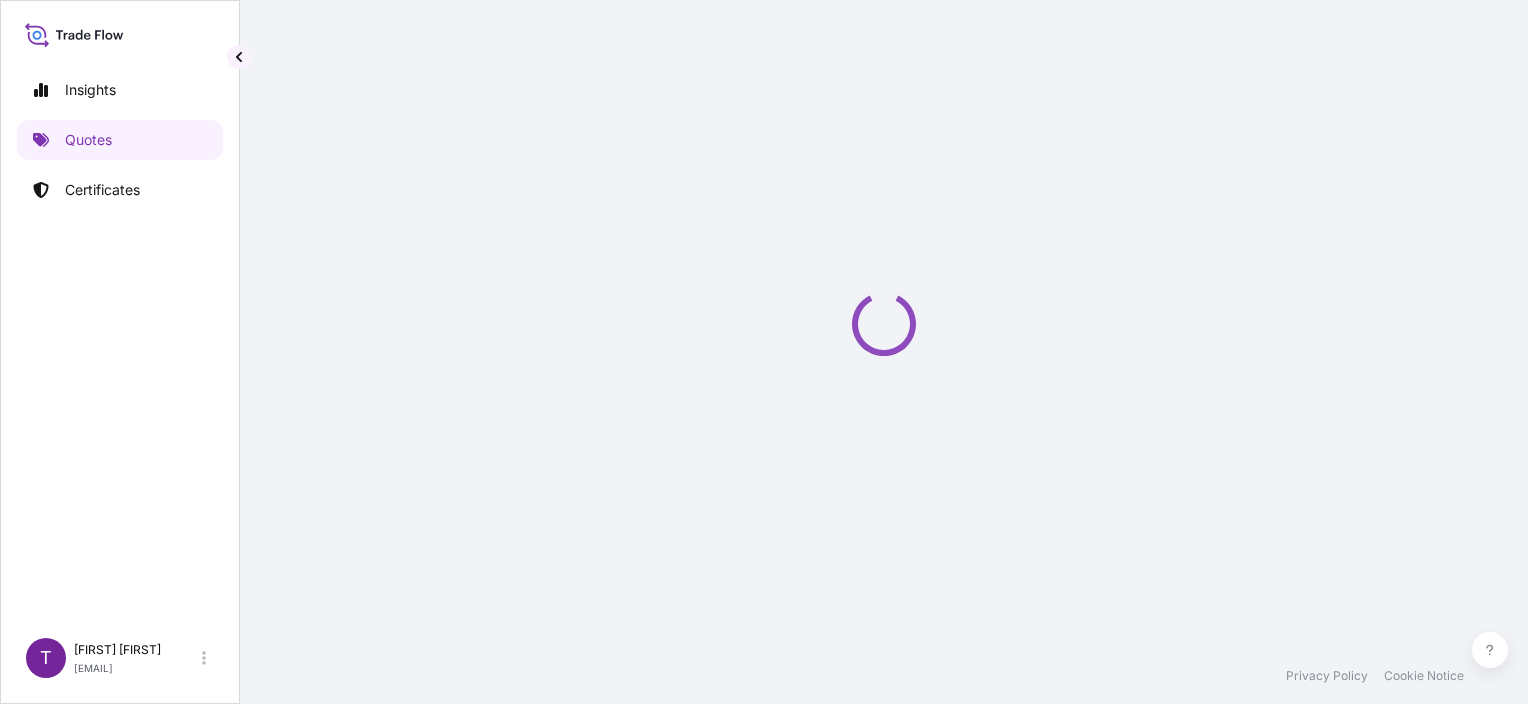 select on "Sea" 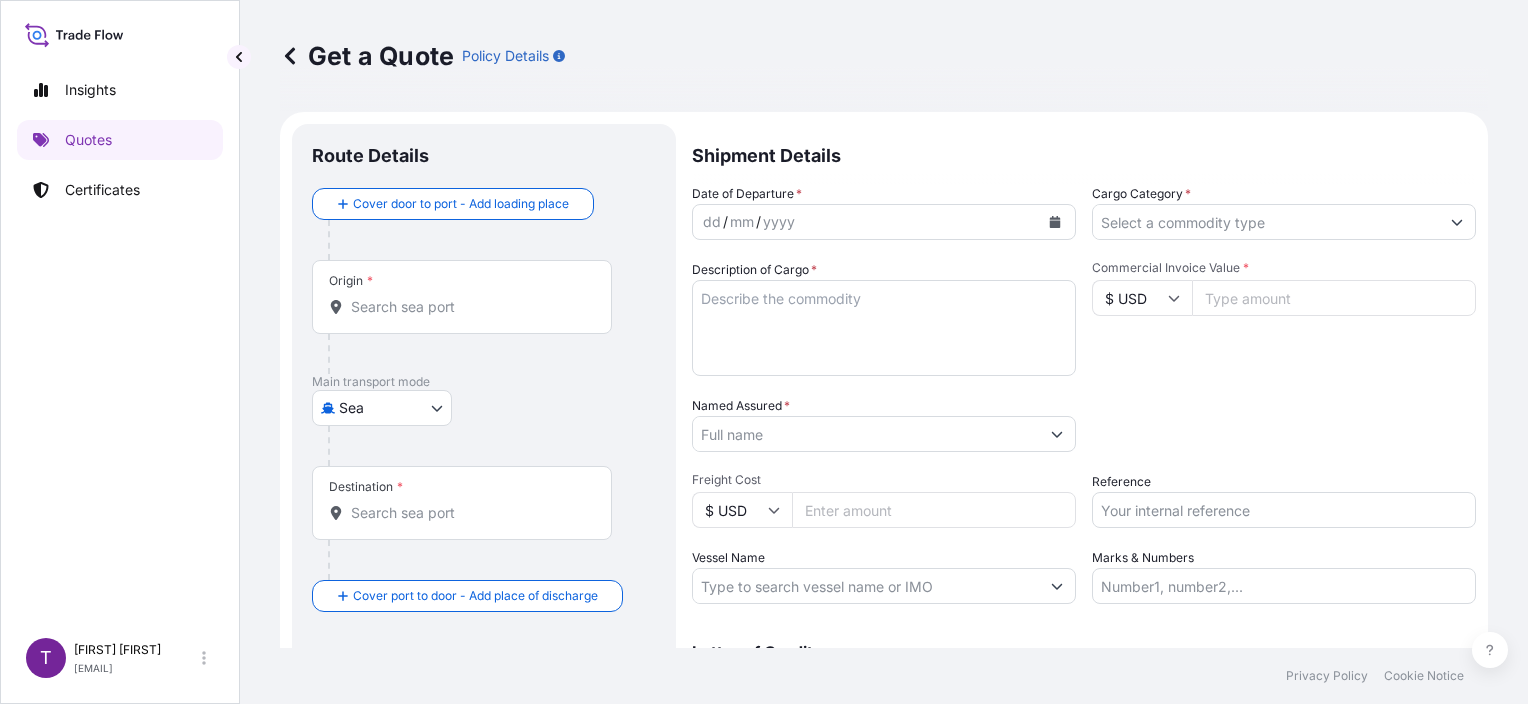 scroll, scrollTop: 32, scrollLeft: 0, axis: vertical 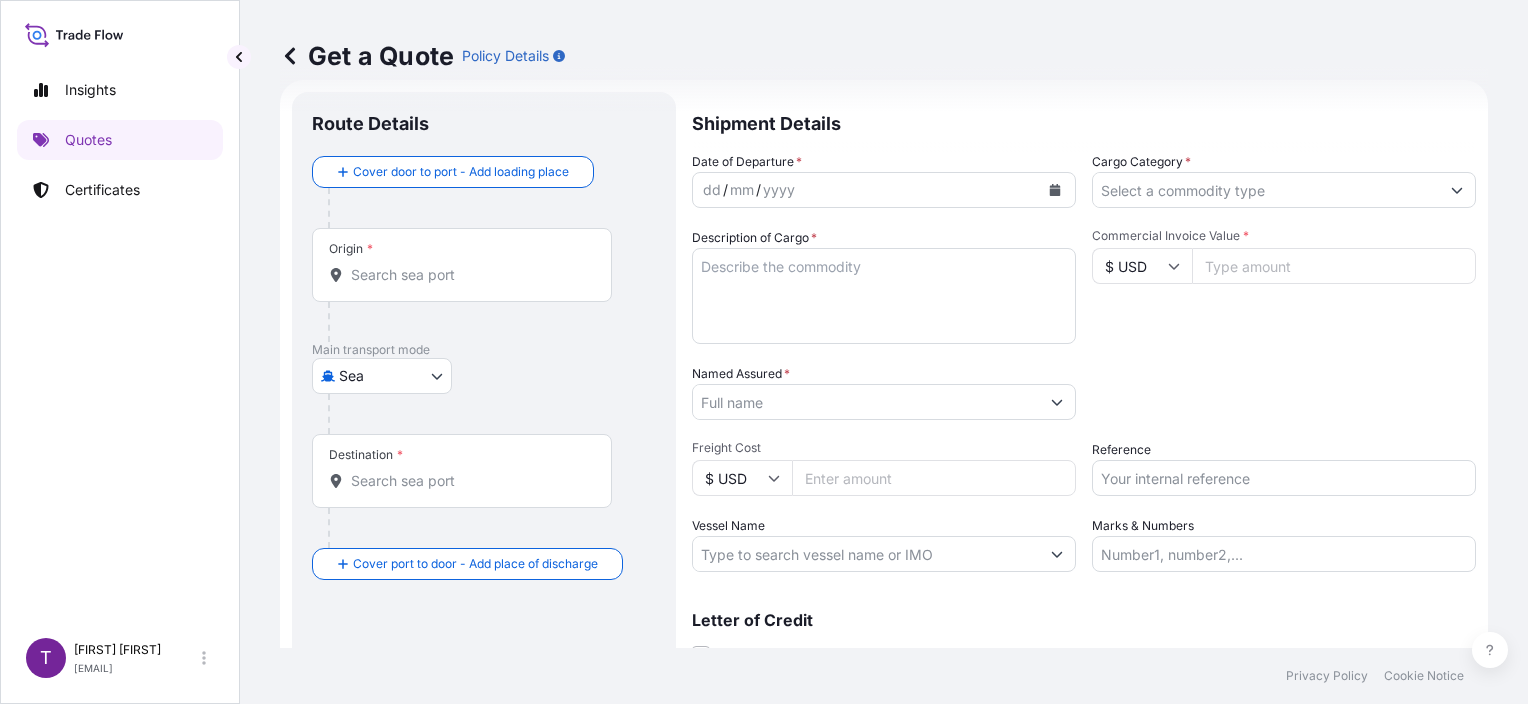 click at bounding box center (1055, 190) 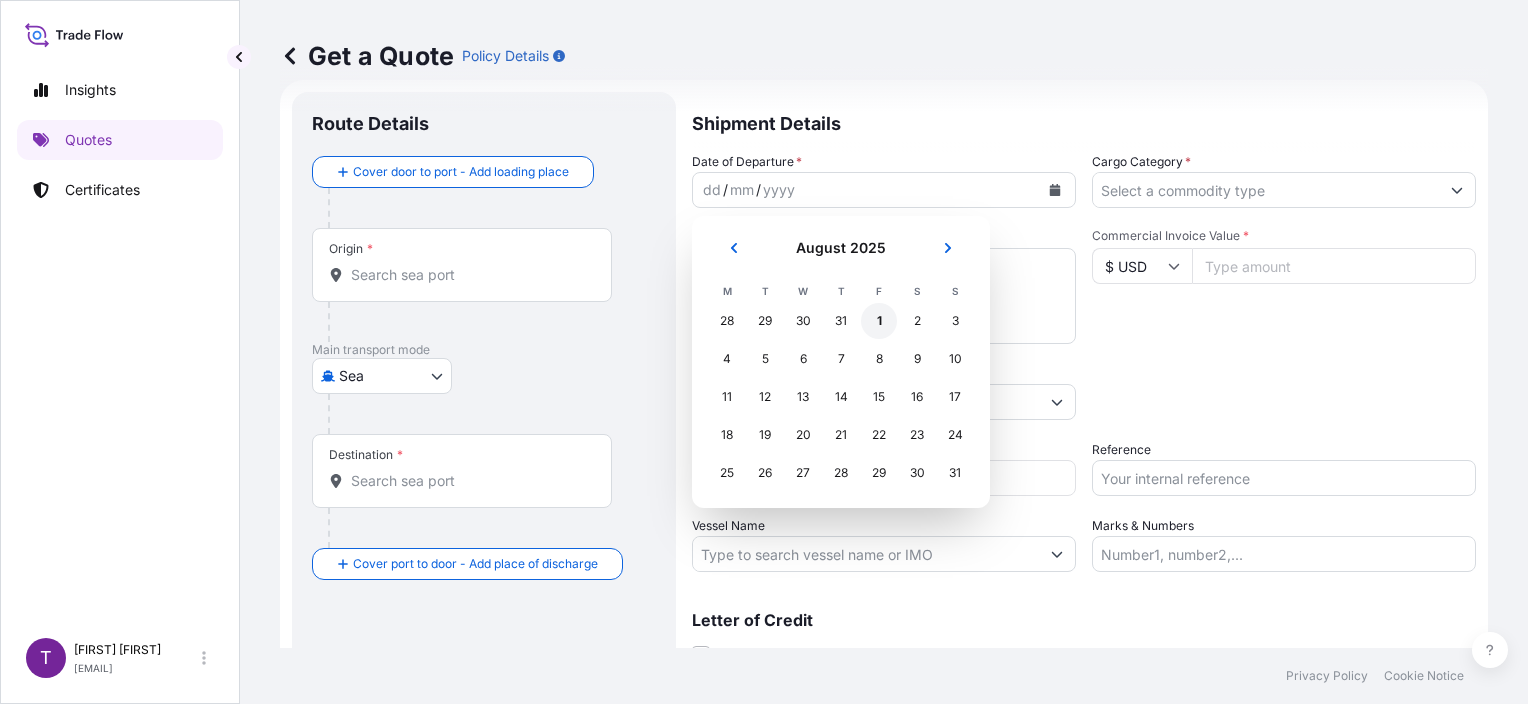click on "1" at bounding box center (879, 321) 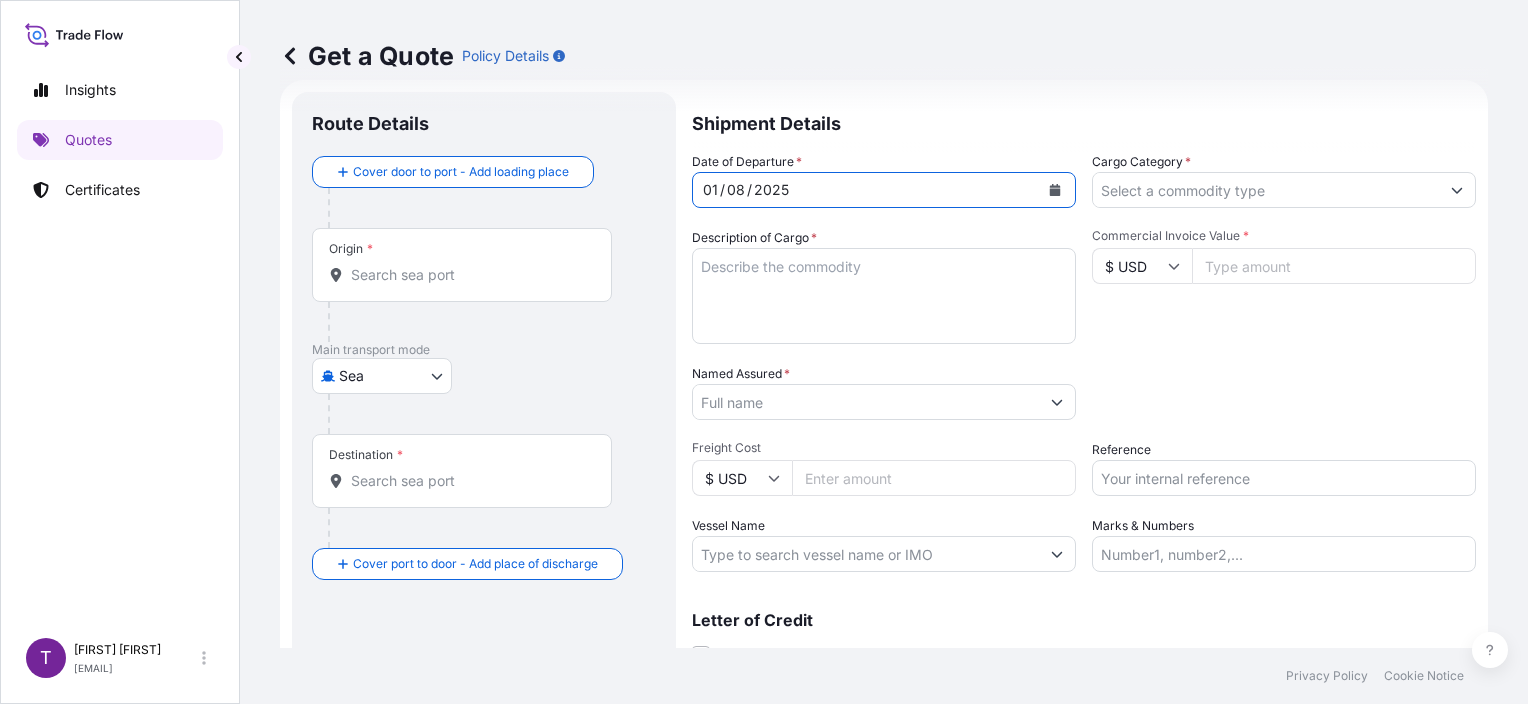 click on "Cargo Category *" at bounding box center (1266, 190) 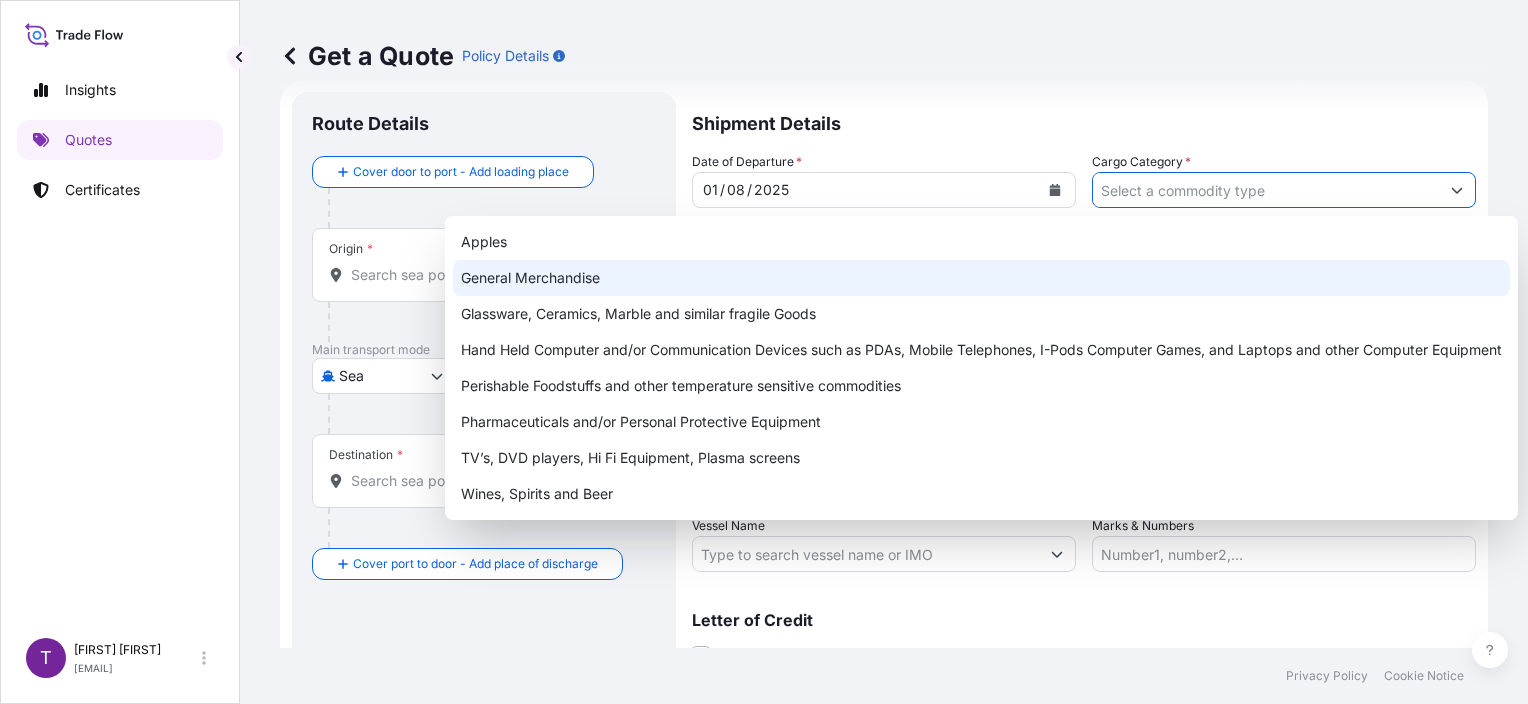 click on "General Merchandise" at bounding box center (981, 278) 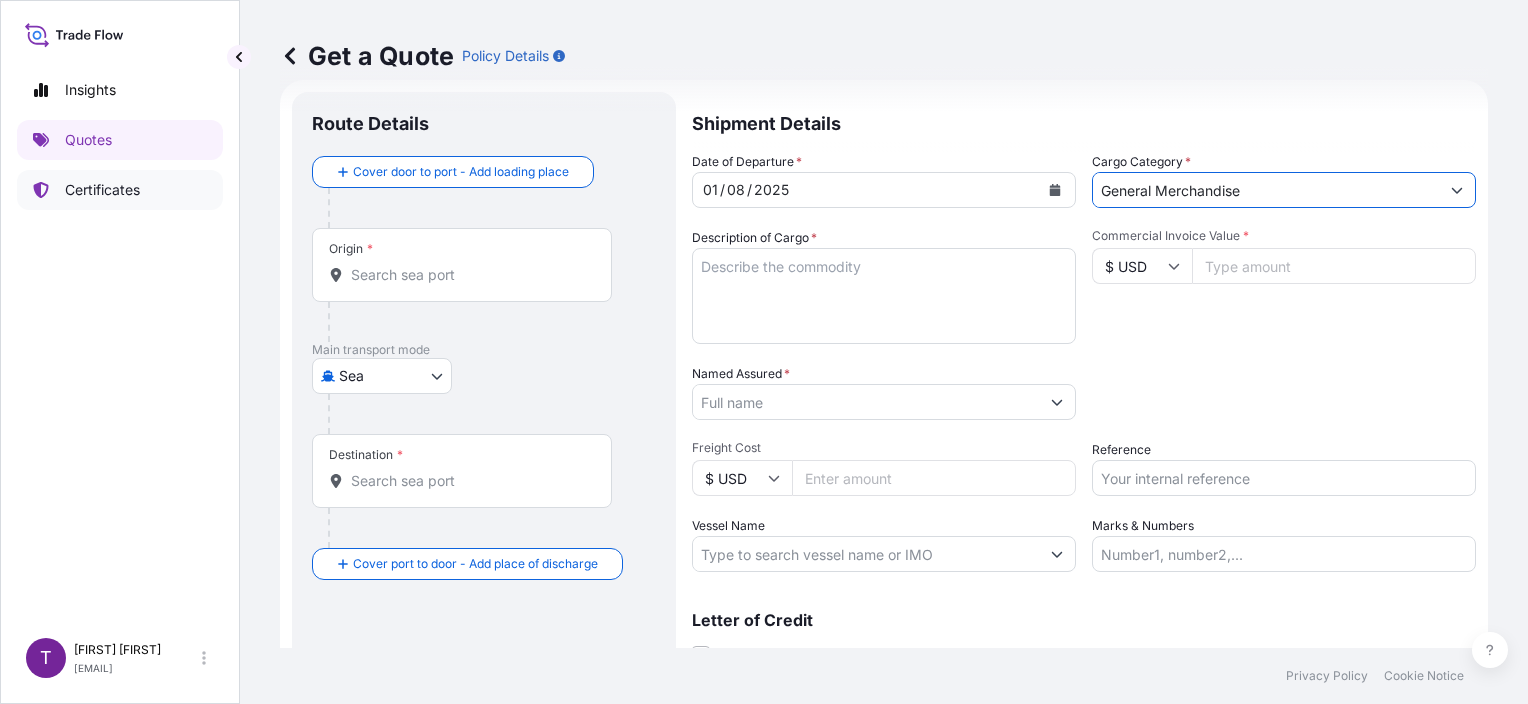 click on "Certificates" at bounding box center [102, 190] 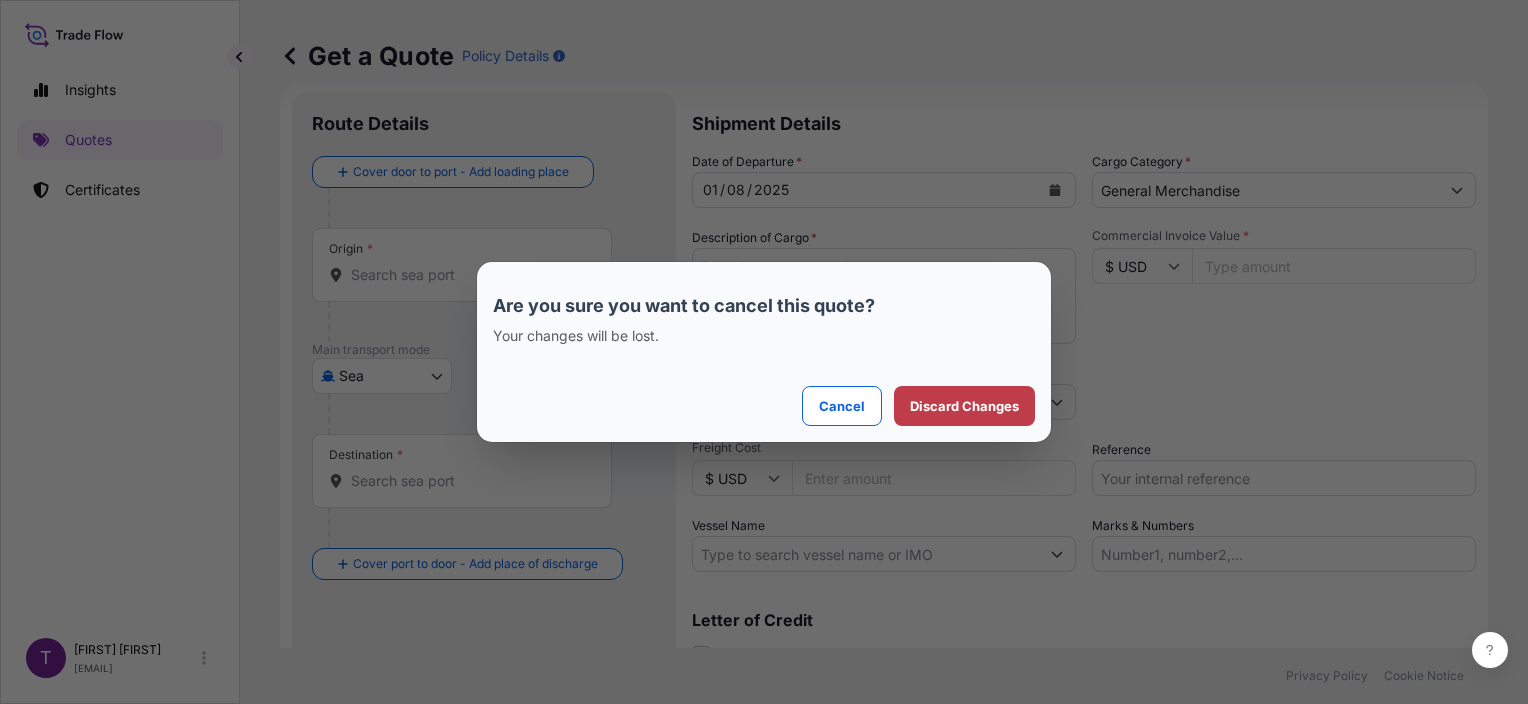 scroll, scrollTop: 0, scrollLeft: 0, axis: both 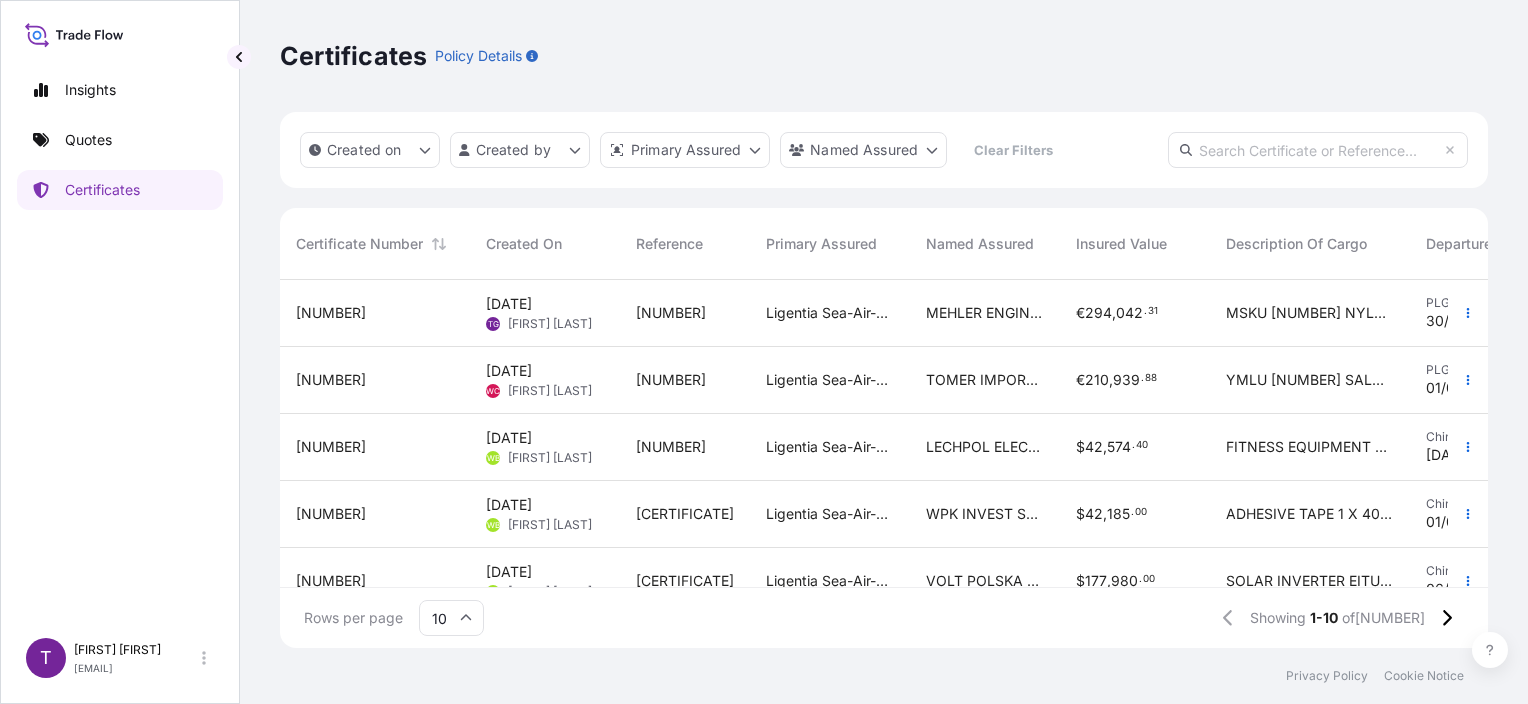 click at bounding box center [1318, 150] 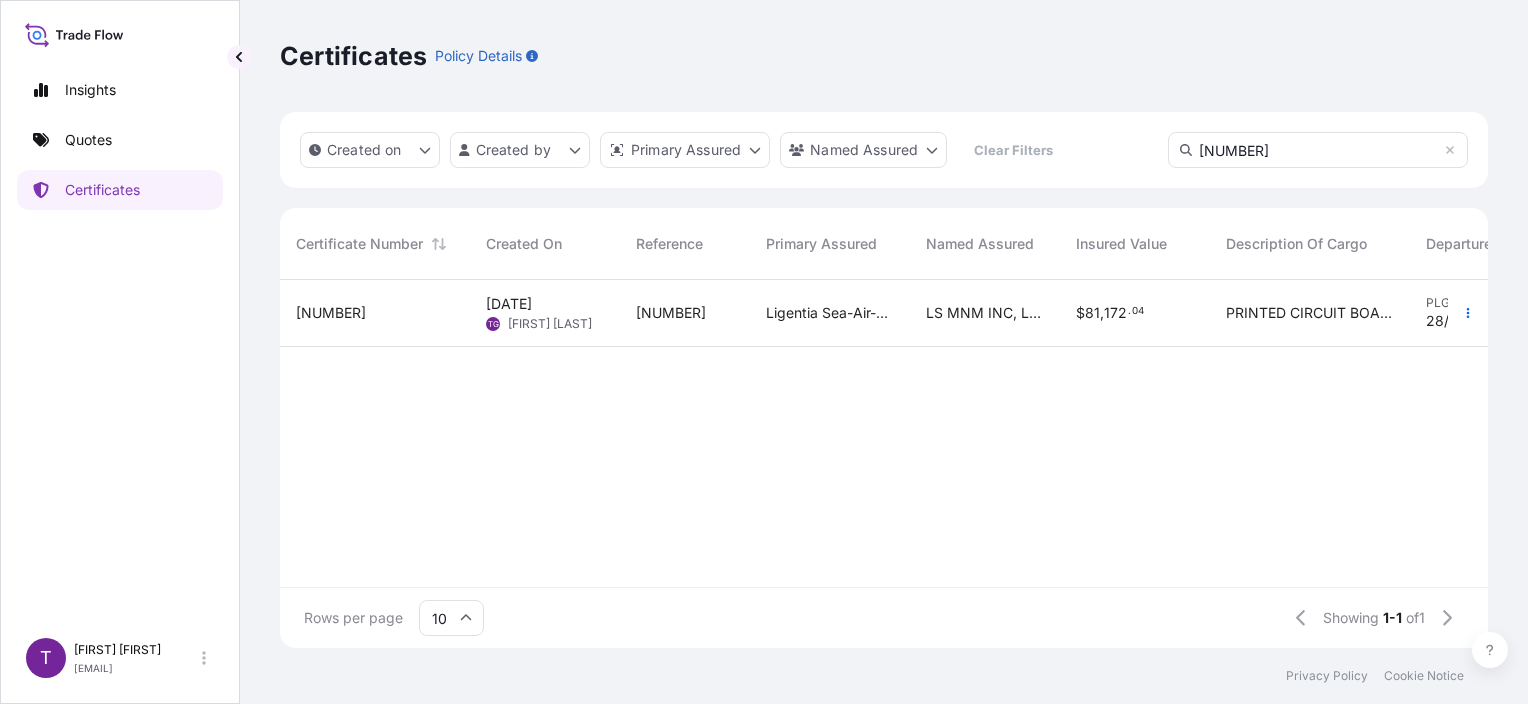 type on "[NUMBER]" 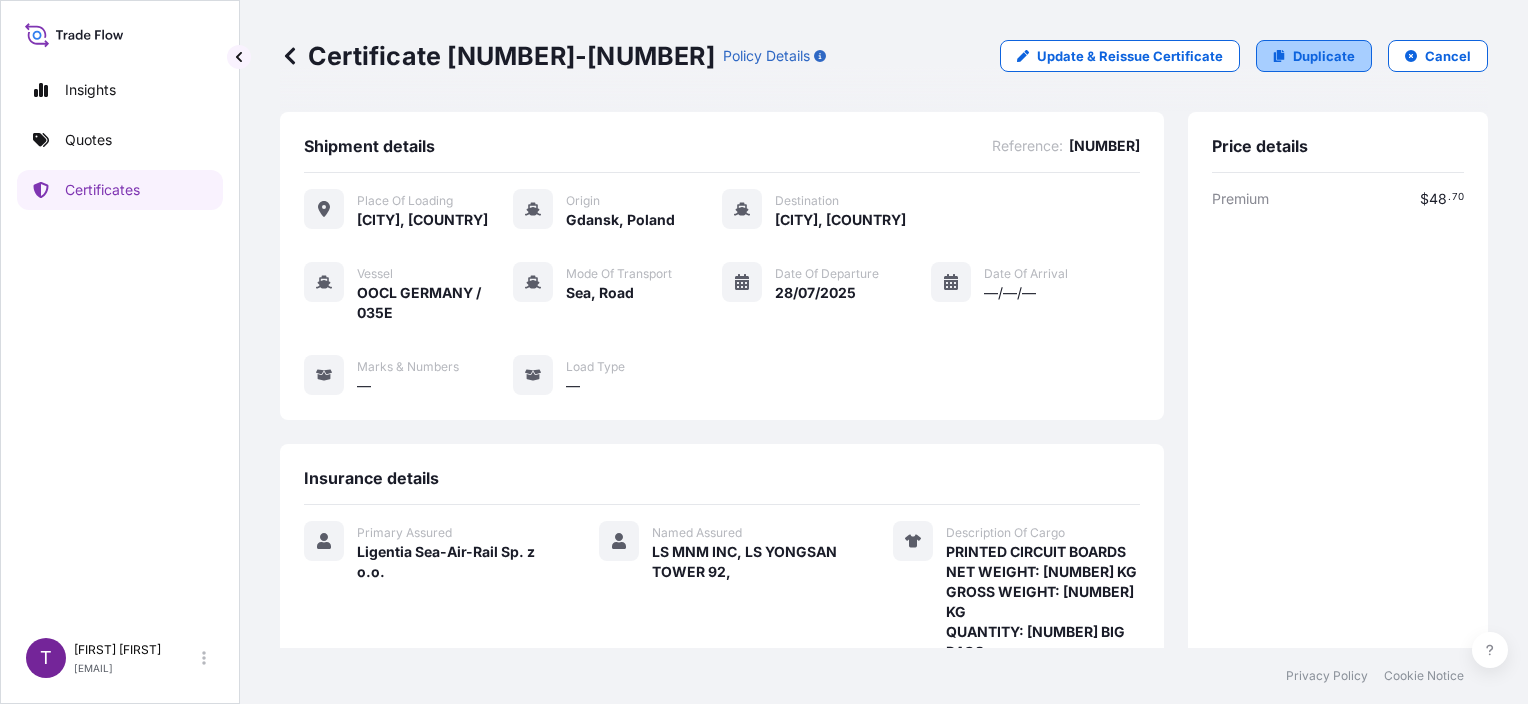 click on "Duplicate" at bounding box center (1314, 56) 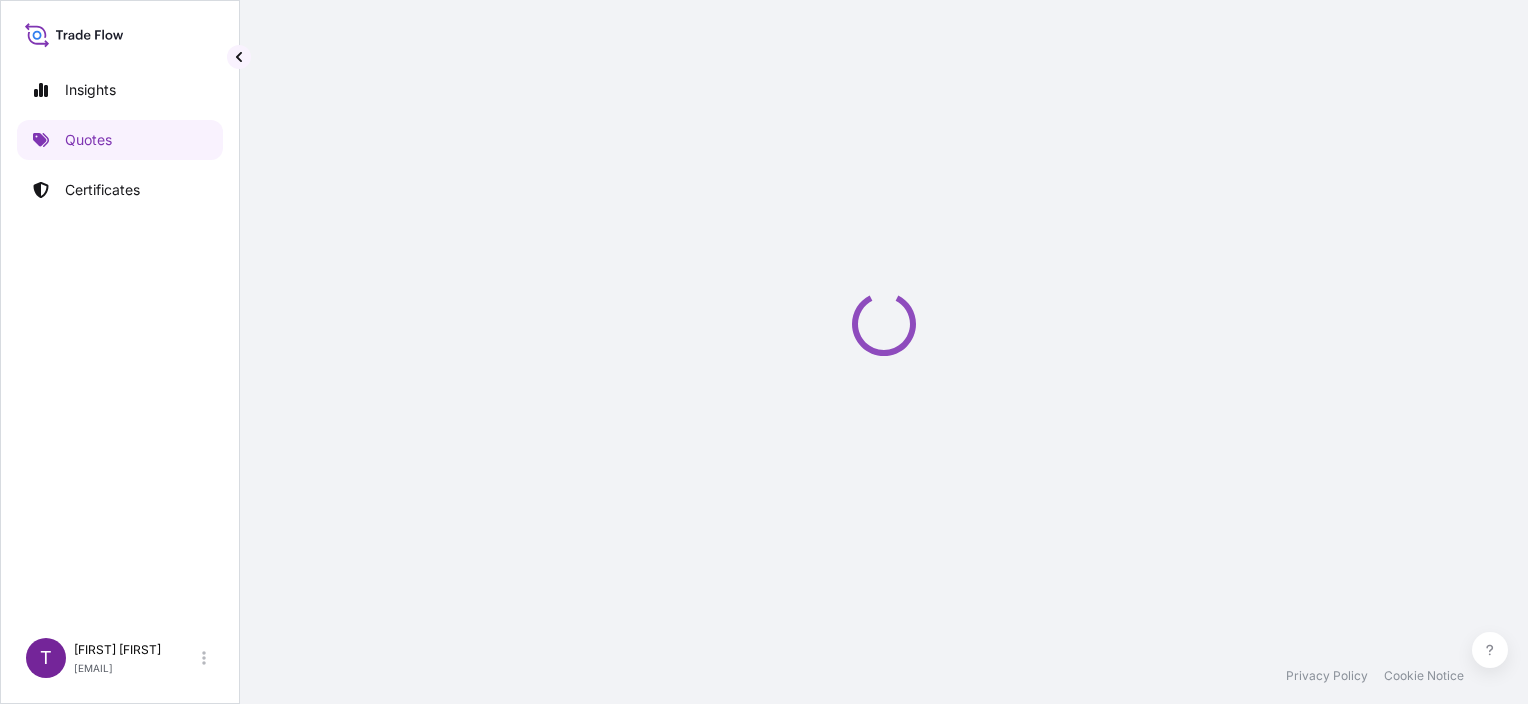 select on "Road / Inland" 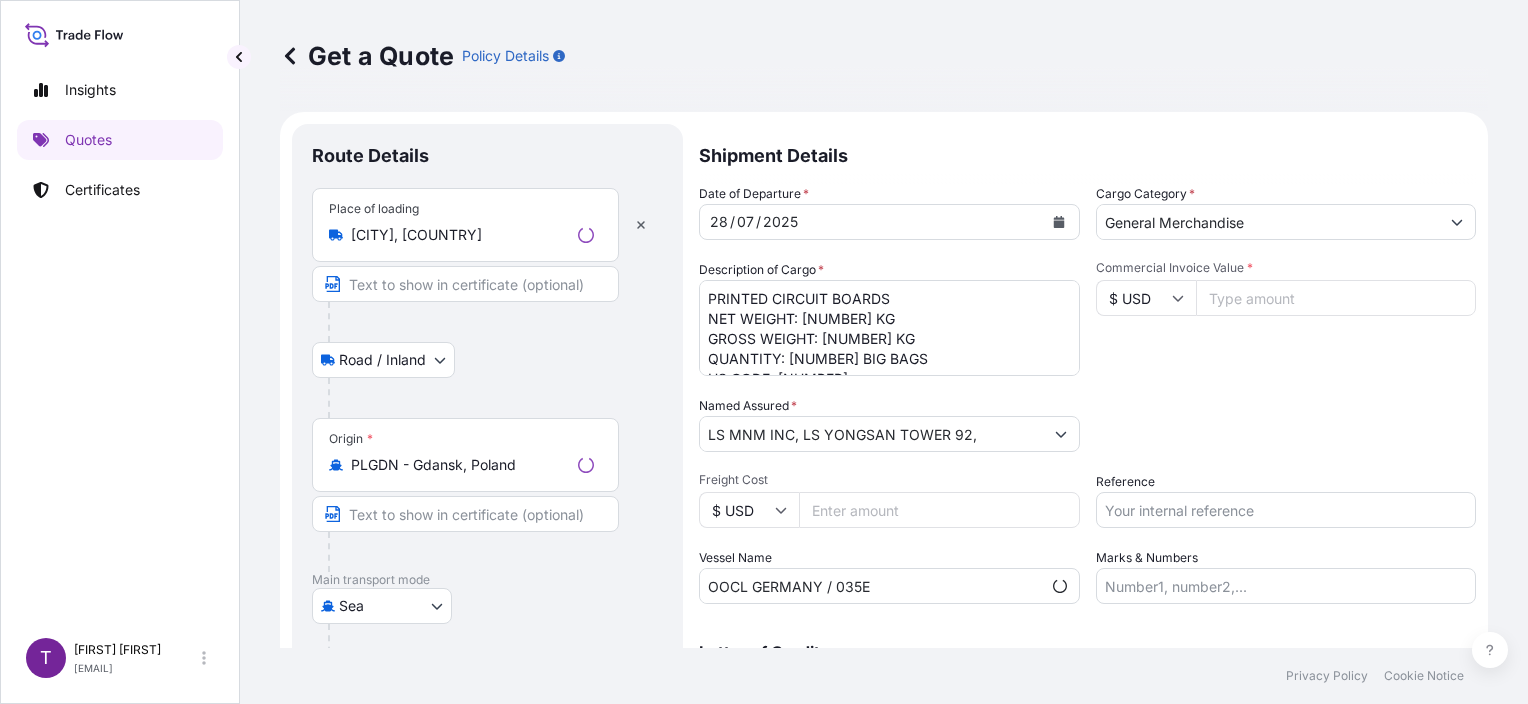 scroll, scrollTop: 32, scrollLeft: 0, axis: vertical 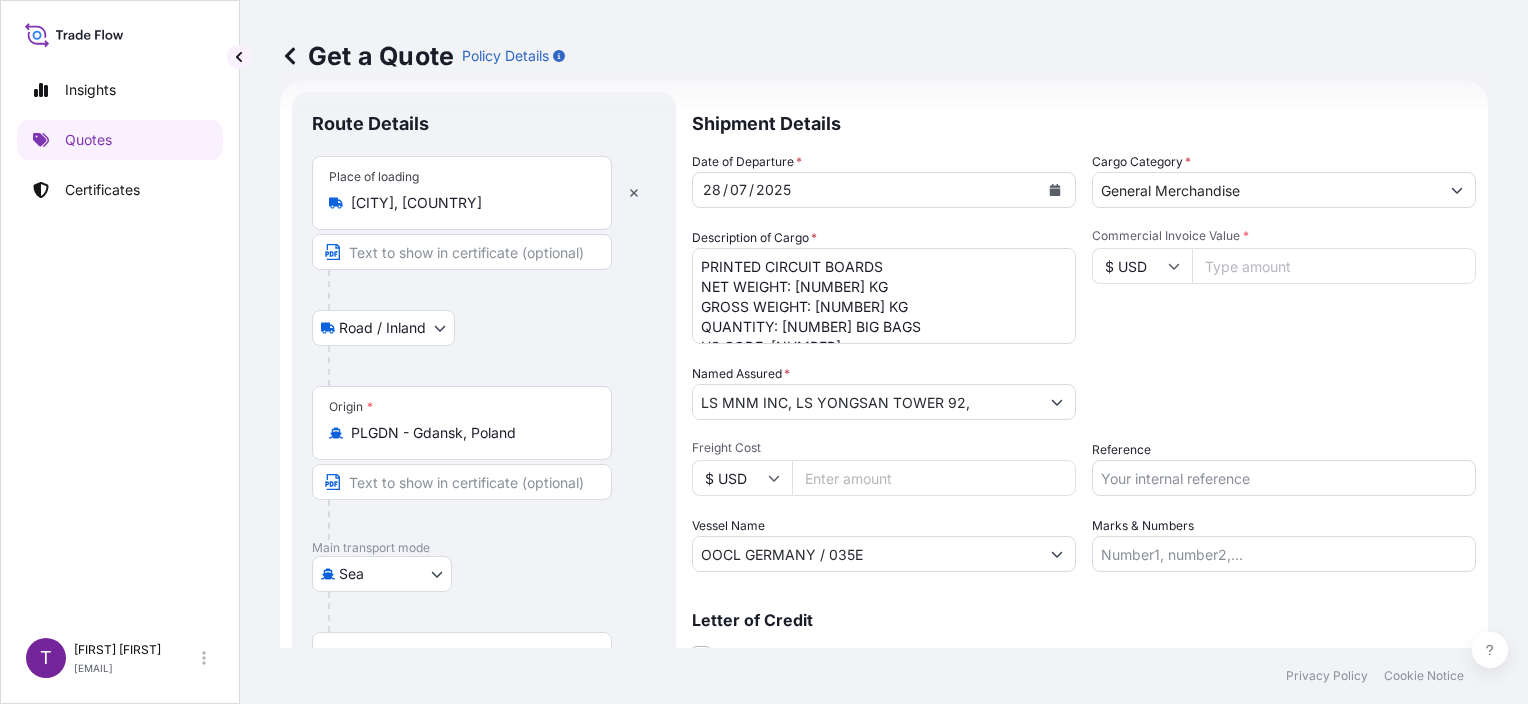 click 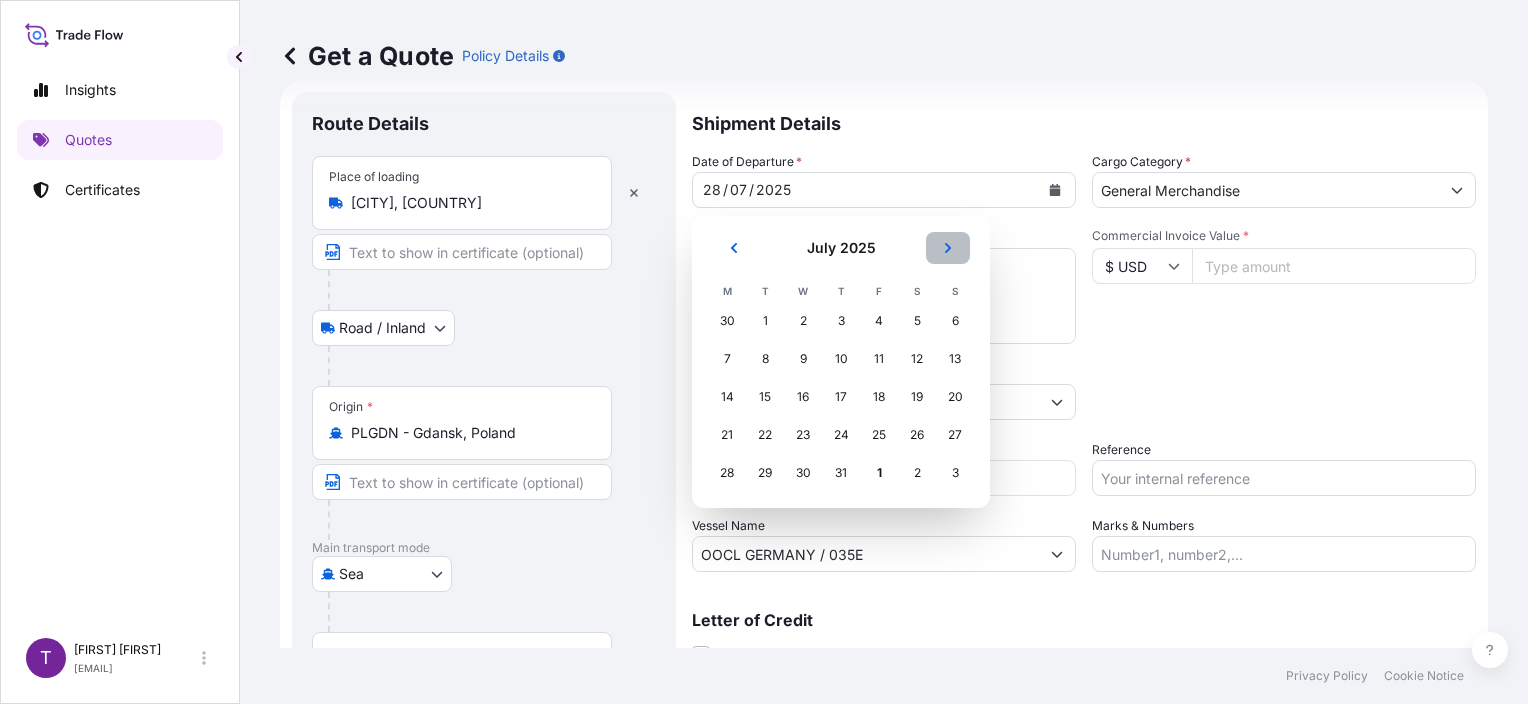 click 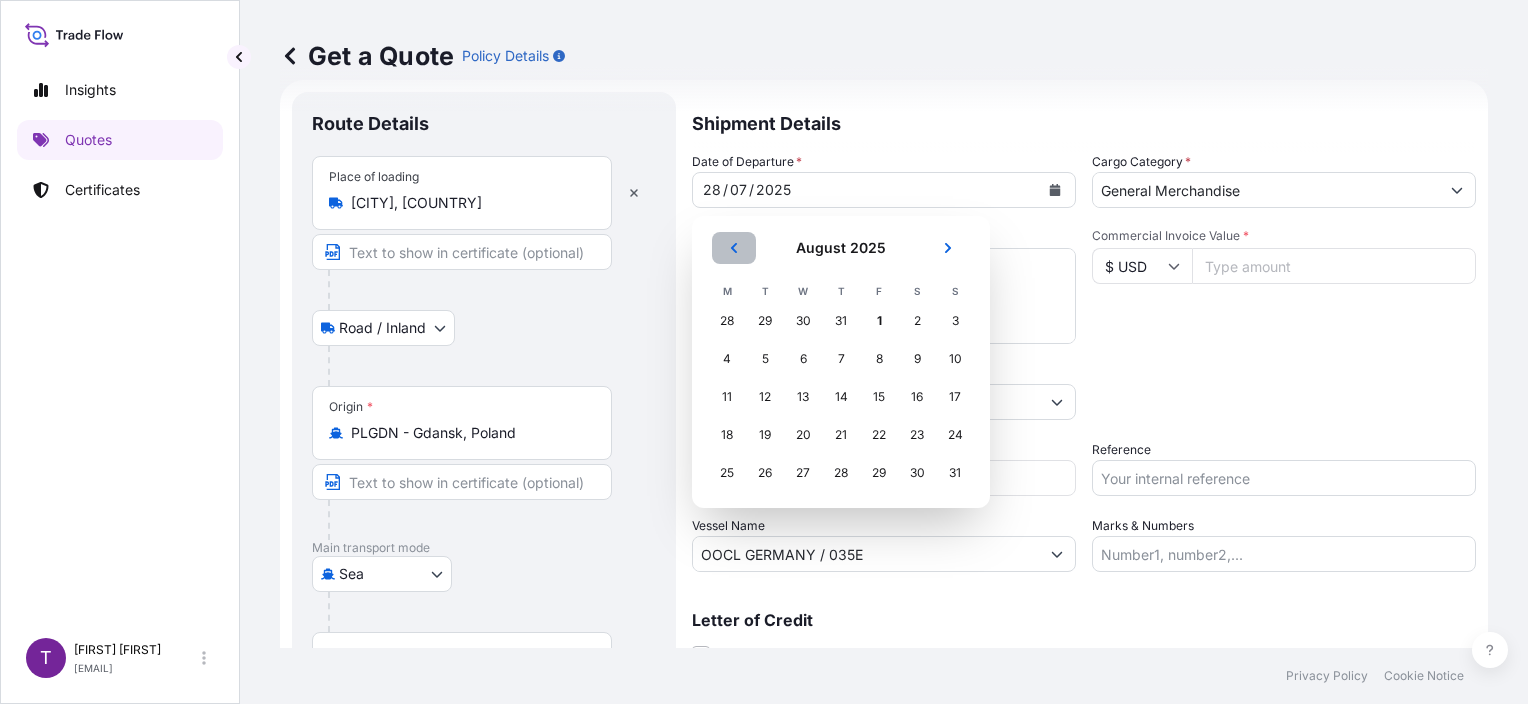 click at bounding box center (734, 248) 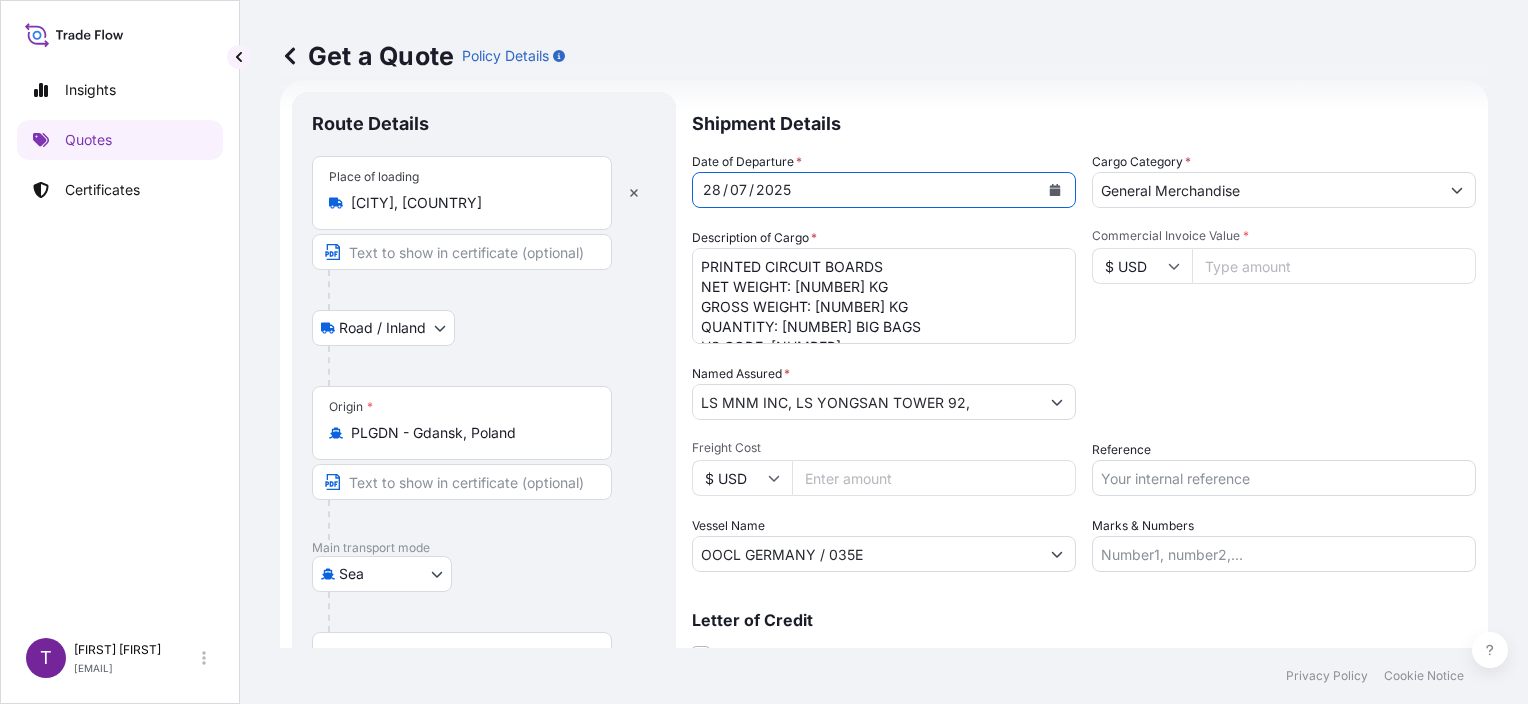 click 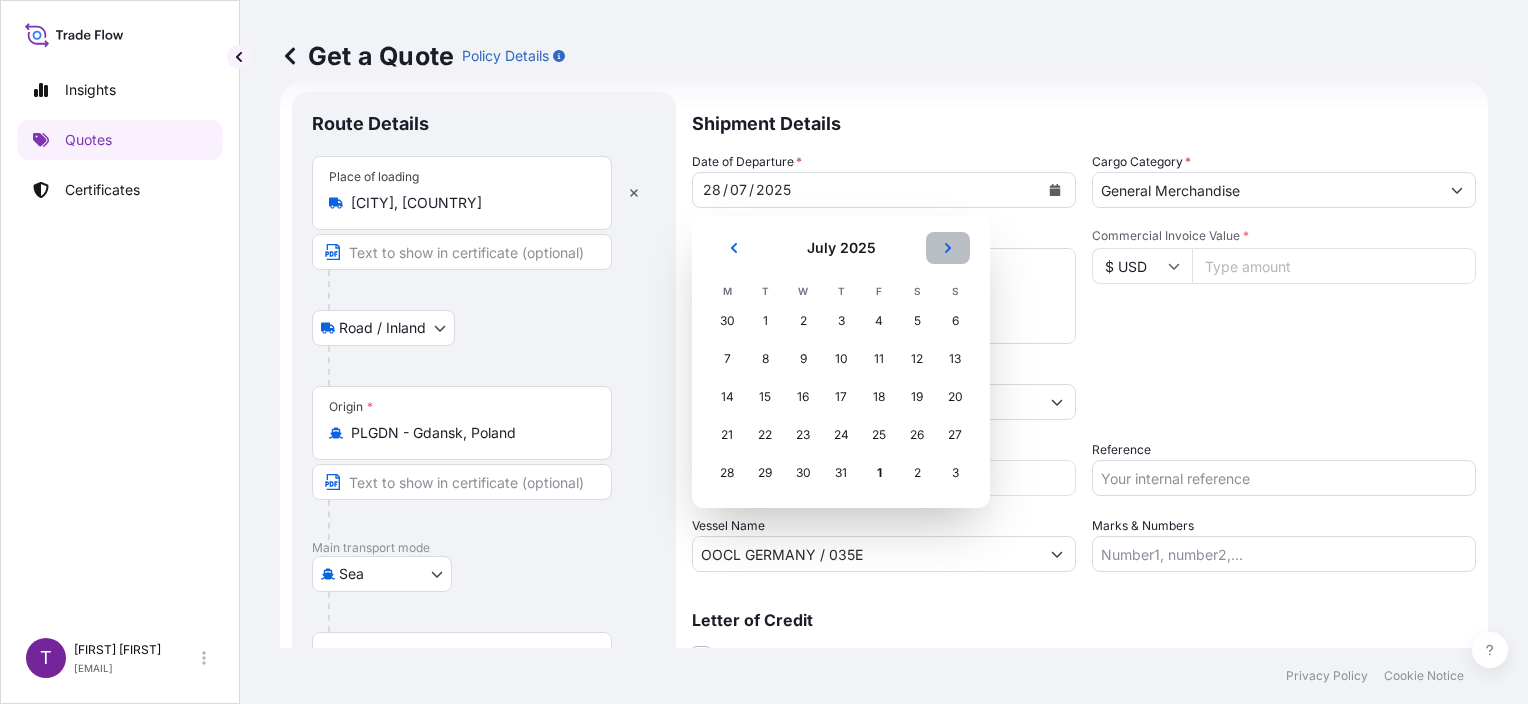 click 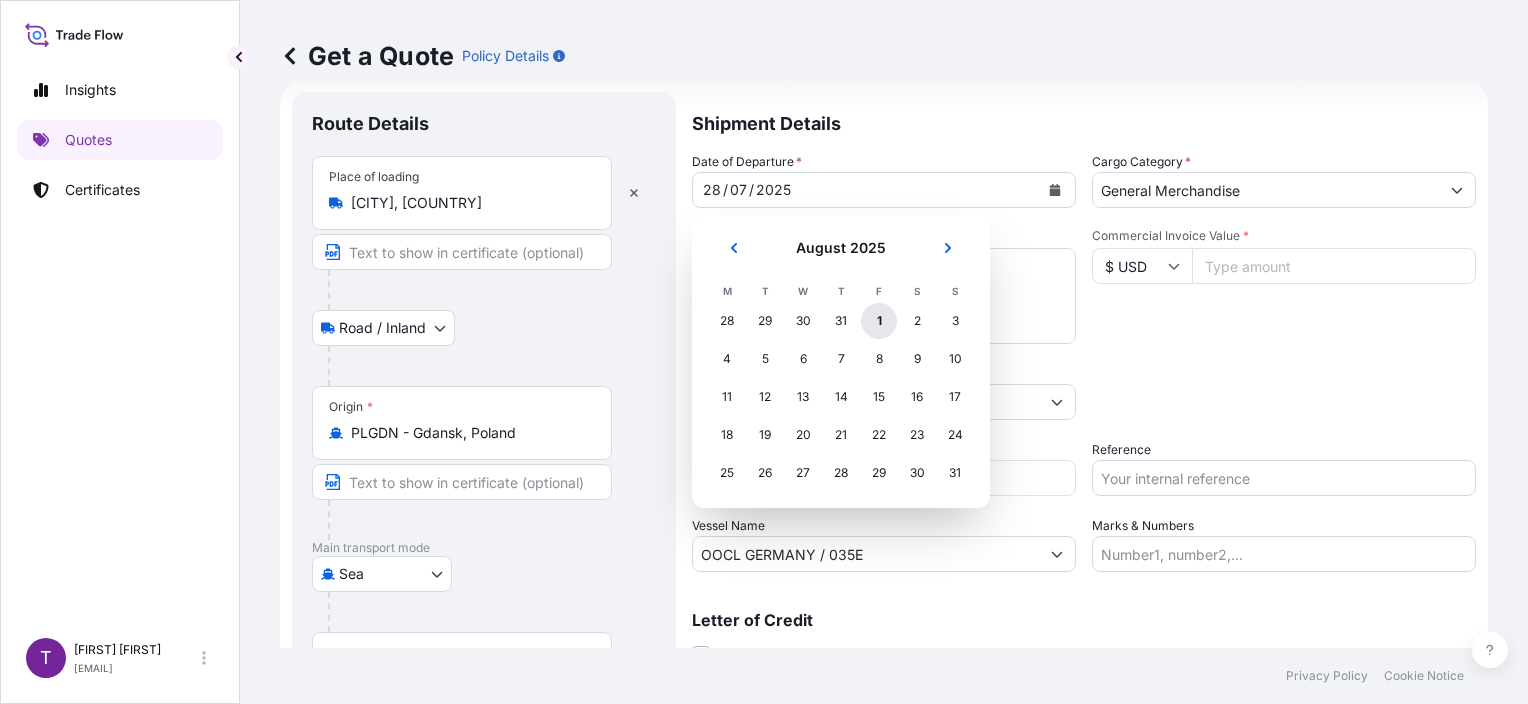 click on "1" at bounding box center [879, 321] 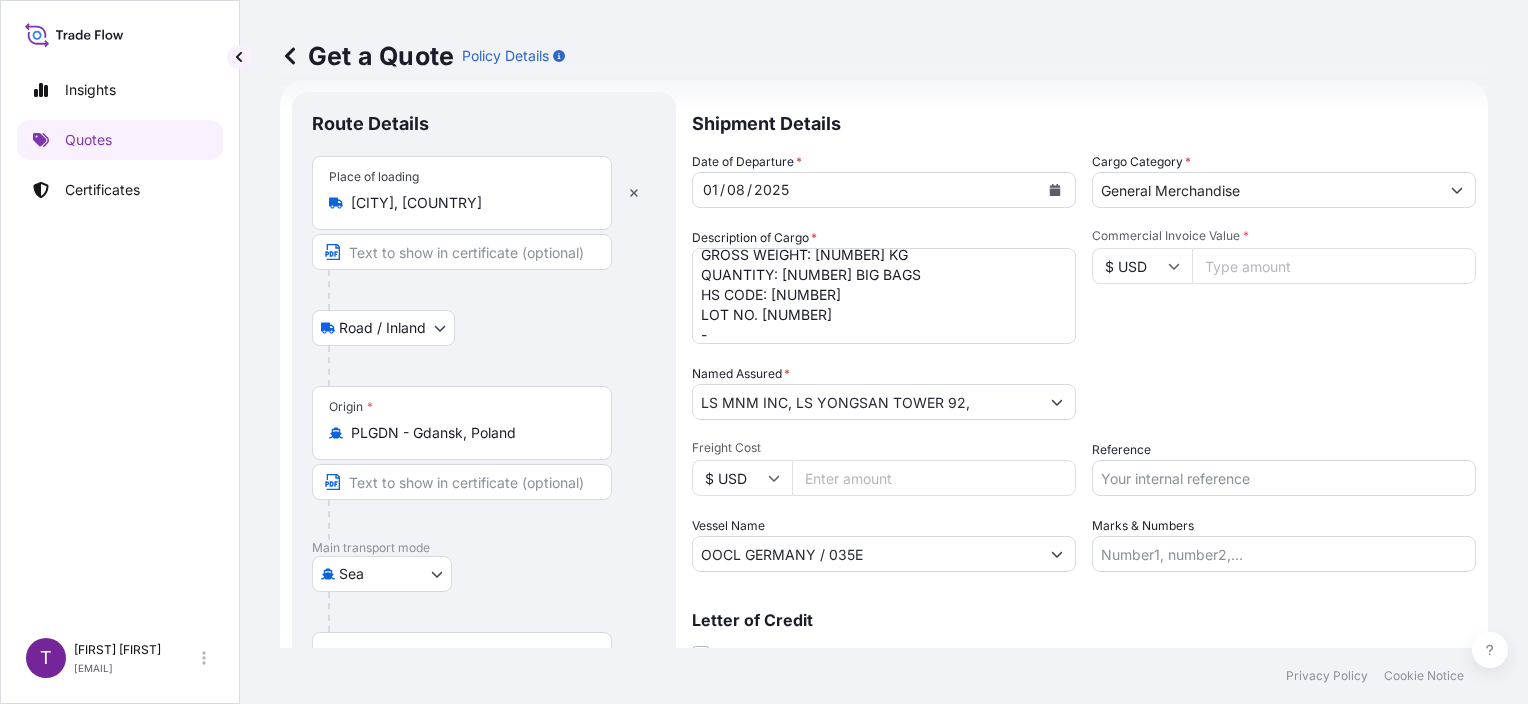 scroll, scrollTop: 81, scrollLeft: 0, axis: vertical 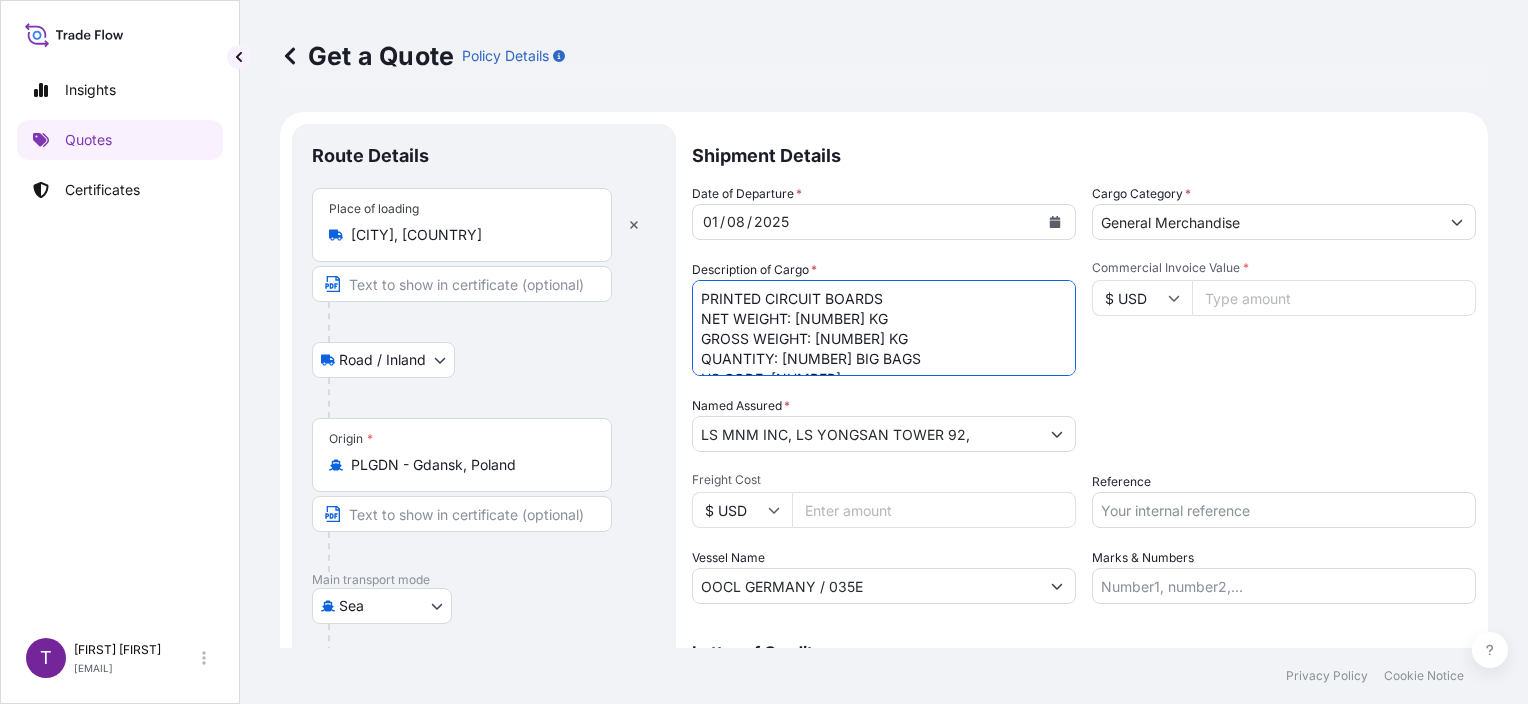 drag, startPoint x: 871, startPoint y: 309, endPoint x: 799, endPoint y: 320, distance: 72.835434 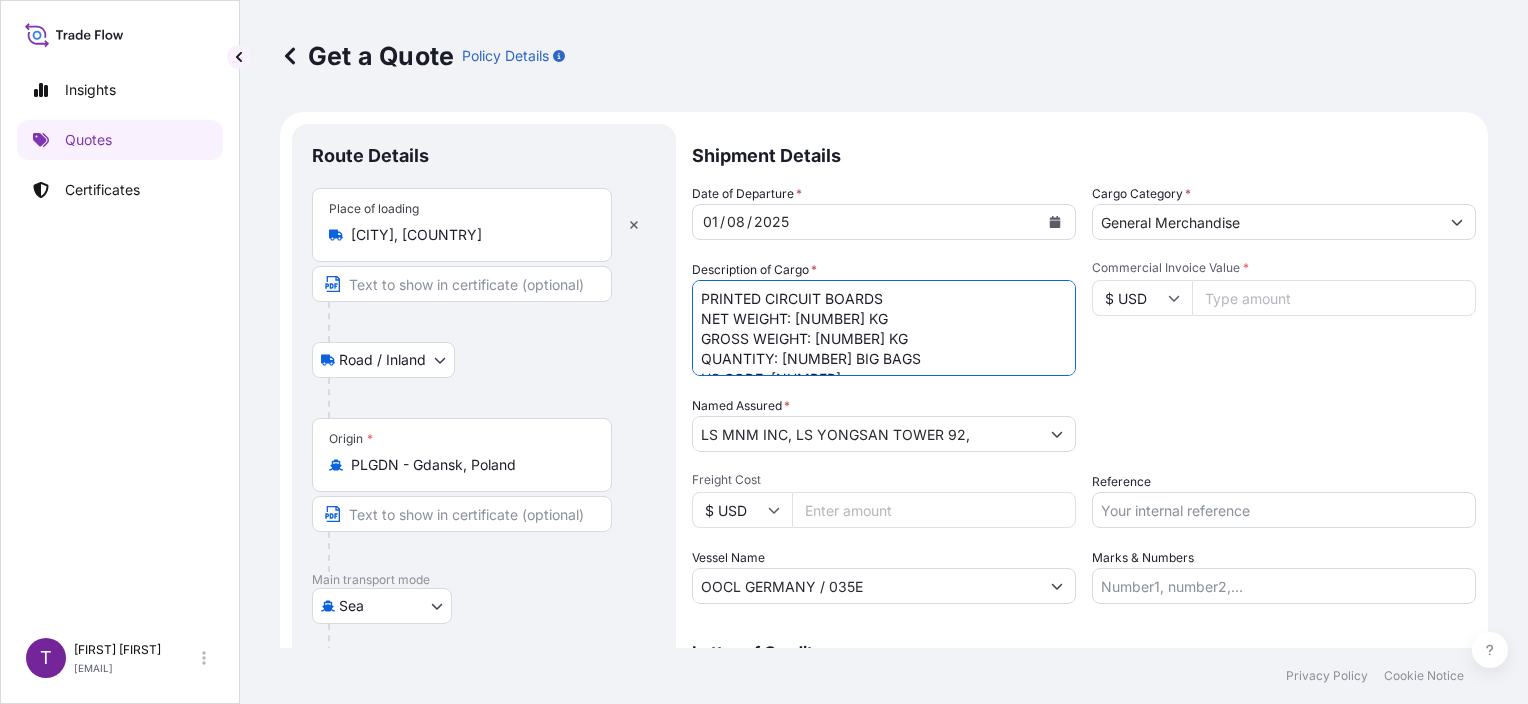 click on "PRINTED CIRCUIT BOARDS
NET WEIGHT: [NUMBER] KG
GROSS WEIGHT: [NUMBER] KG
QUANTITY: [NUMBER] BIG BAGS
HS CODE: [NUMBER]
LOT NO. [NUMBER]
-
TIIU[NUMBER]" at bounding box center (884, 328) 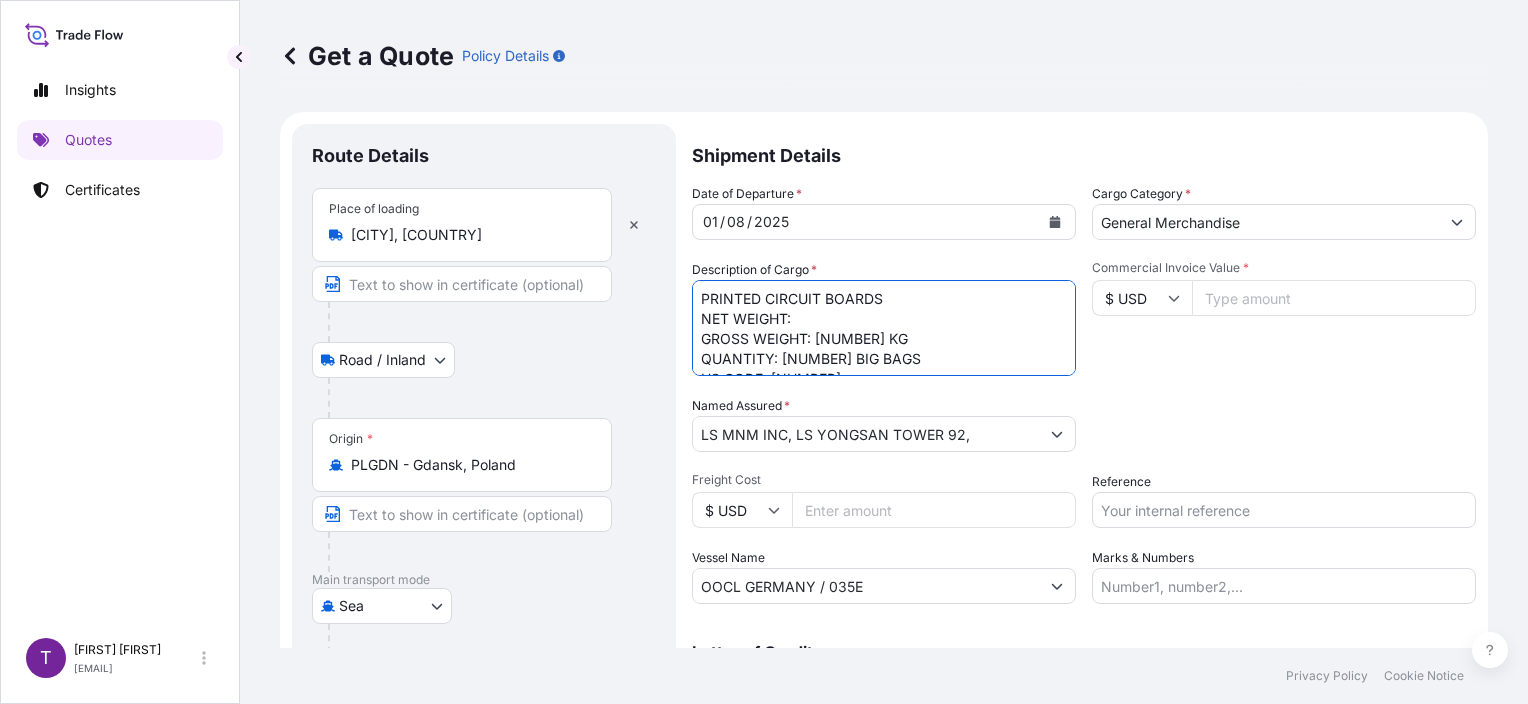 drag, startPoint x: 851, startPoint y: 339, endPoint x: 818, endPoint y: 336, distance: 33.13608 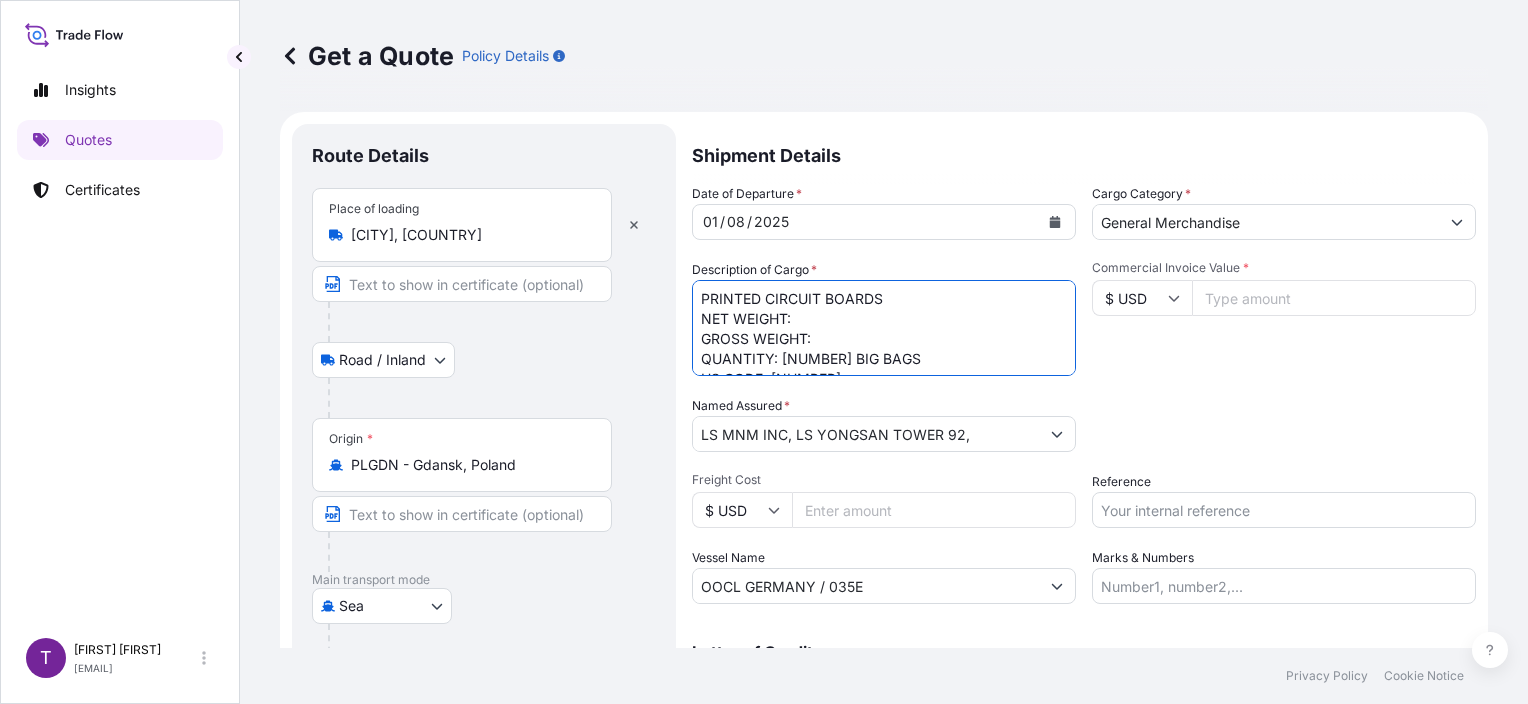 drag, startPoint x: 870, startPoint y: 351, endPoint x: 784, endPoint y: 355, distance: 86.09297 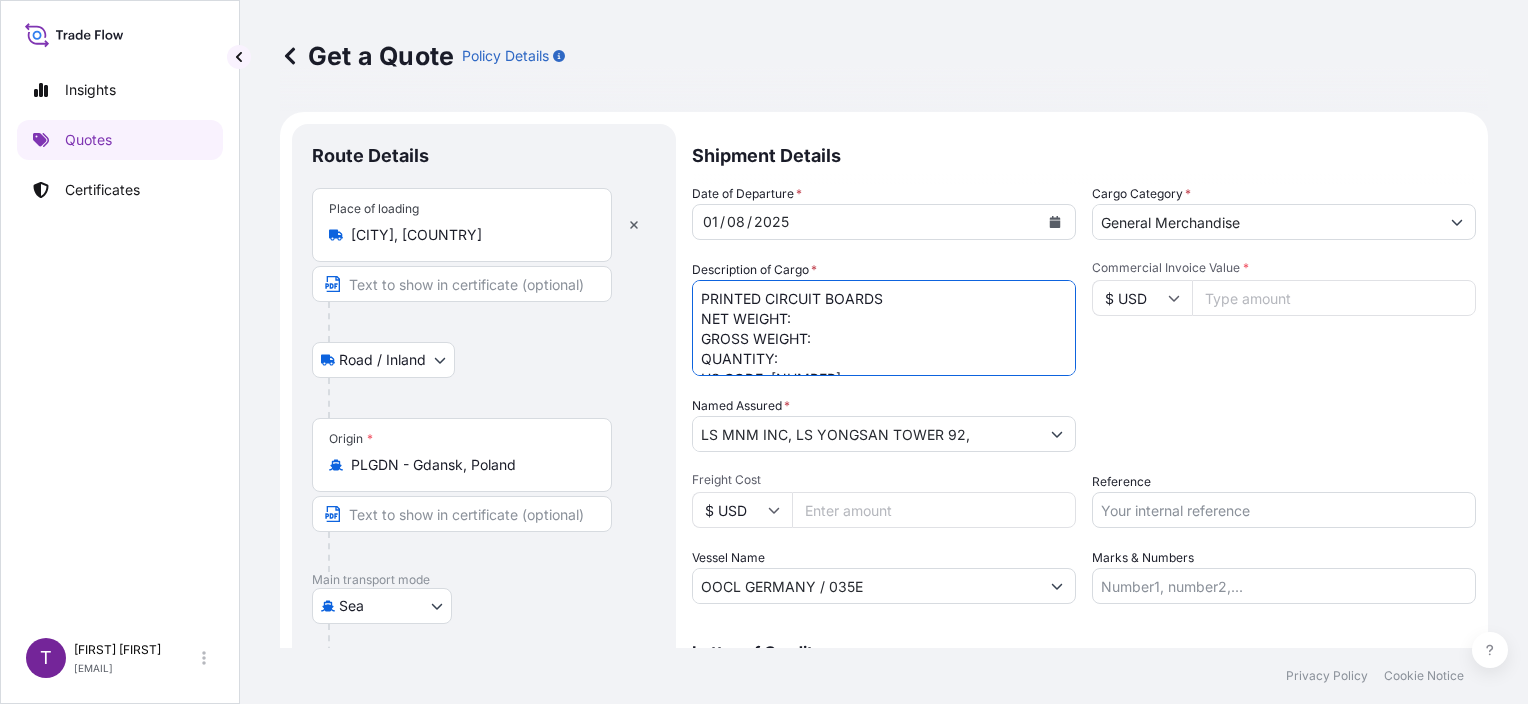 scroll, scrollTop: 81, scrollLeft: 0, axis: vertical 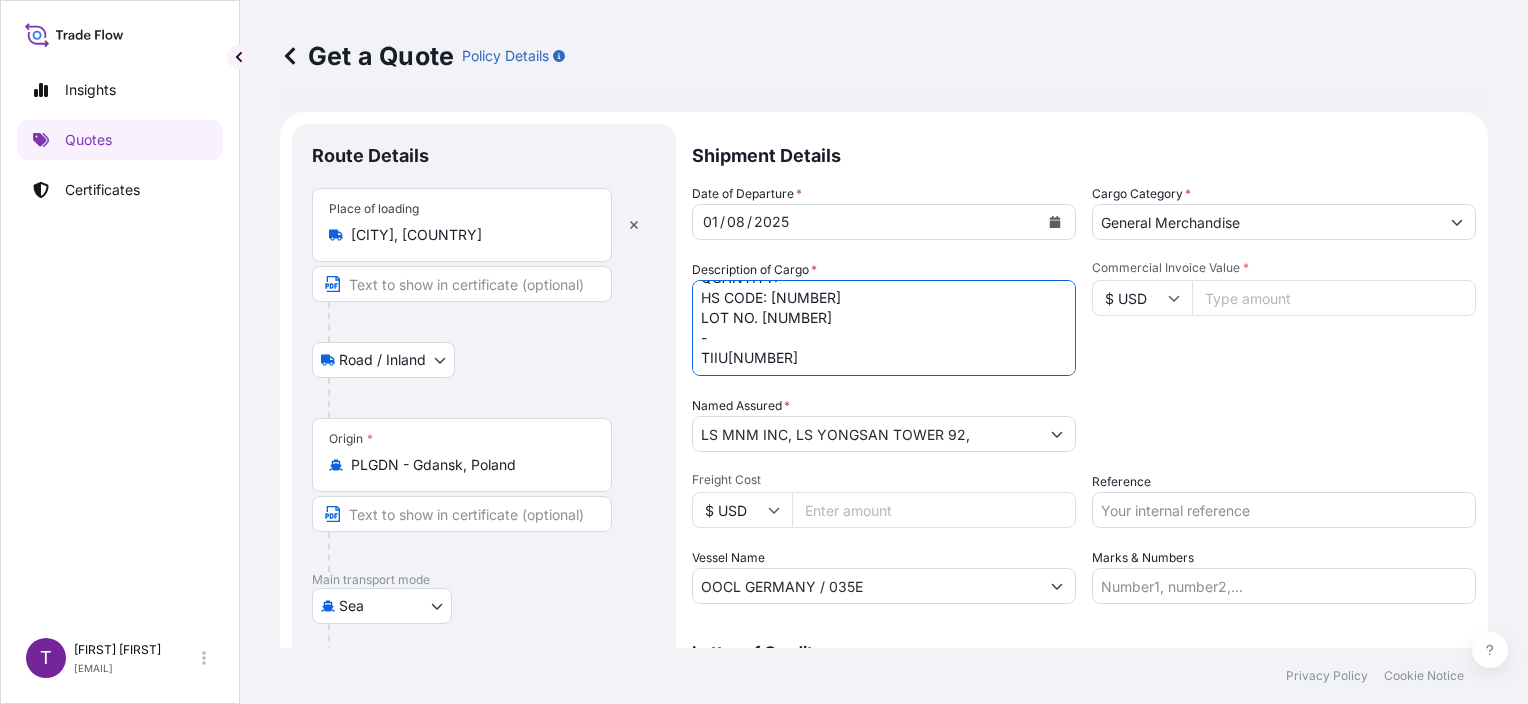drag, startPoint x: 785, startPoint y: 319, endPoint x: 760, endPoint y: 320, distance: 25.019993 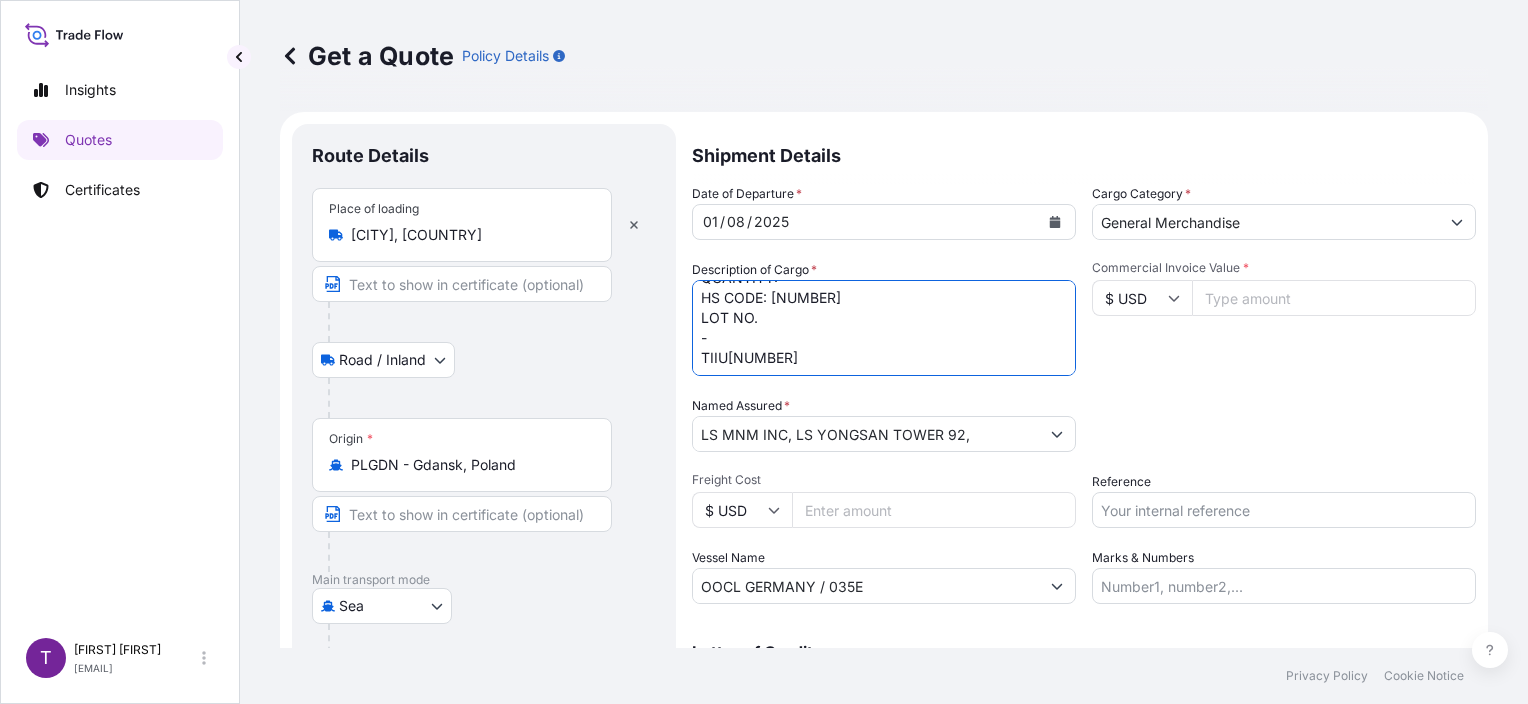 drag, startPoint x: 776, startPoint y: 352, endPoint x: 672, endPoint y: 357, distance: 104.120125 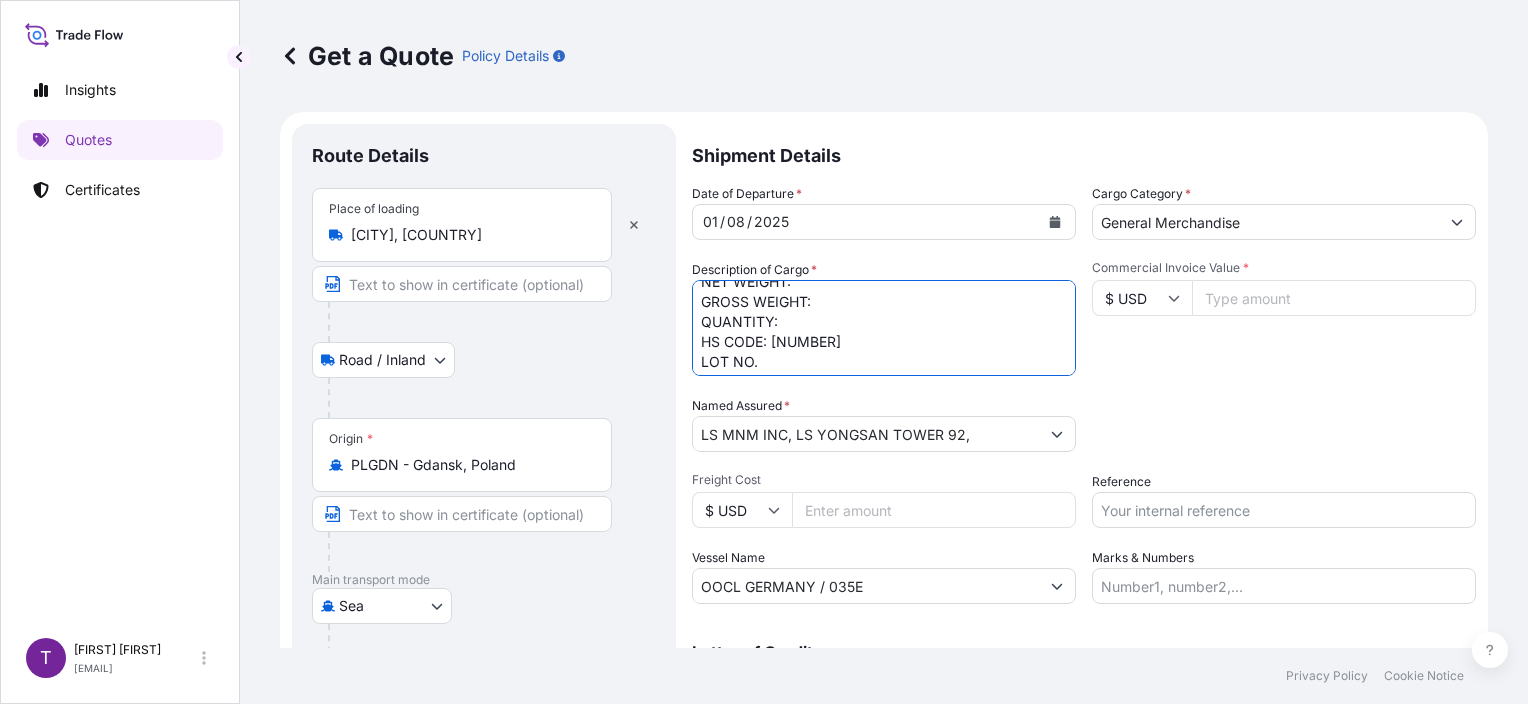 scroll, scrollTop: 0, scrollLeft: 0, axis: both 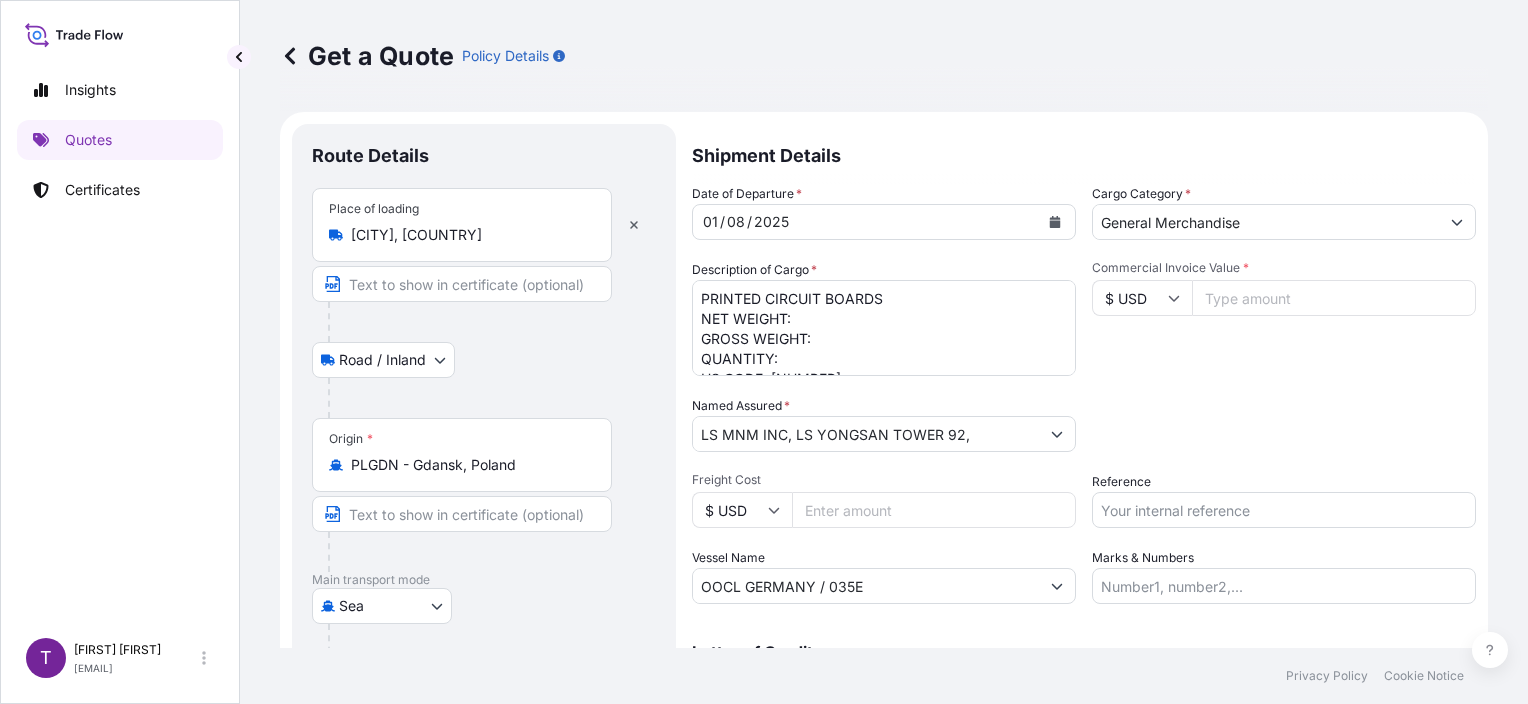 click on "PRINTED CIRCUIT BOARDS
NET WEIGHT: [NUMBER] KG
GROSS WEIGHT: [NUMBER] KG
QUANTITY: [NUMBER] BIG BAGS
HS CODE: [NUMBER]
LOT NO. [NUMBER]
-
TIIU[NUMBER]" at bounding box center (884, 328) 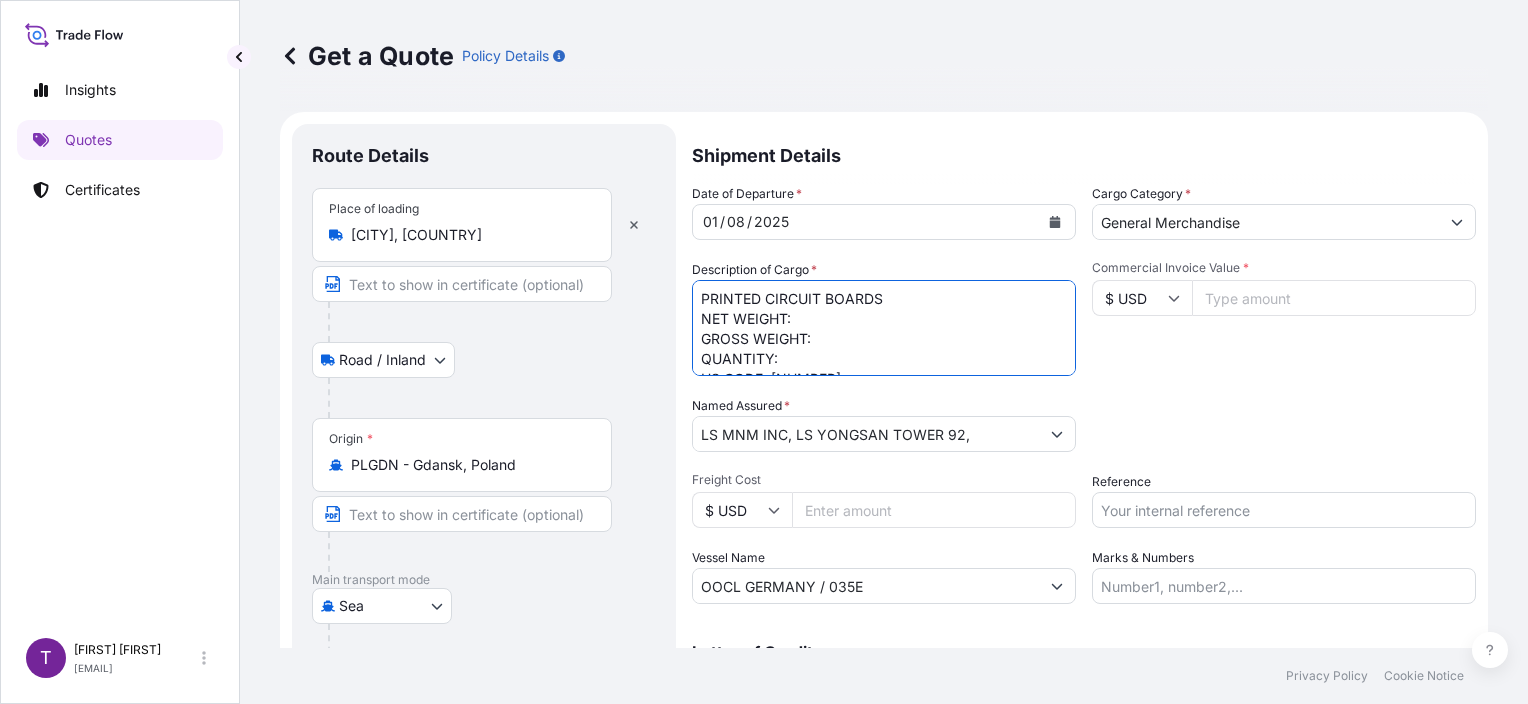 click on "PRINTED CIRCUIT BOARDS
NET WEIGHT: [NUMBER] KG
GROSS WEIGHT: [NUMBER] KG
QUANTITY: [NUMBER] BIG BAGS
HS CODE: [NUMBER]
LOT NO. [NUMBER]
-
TIIU[NUMBER]" at bounding box center [884, 328] 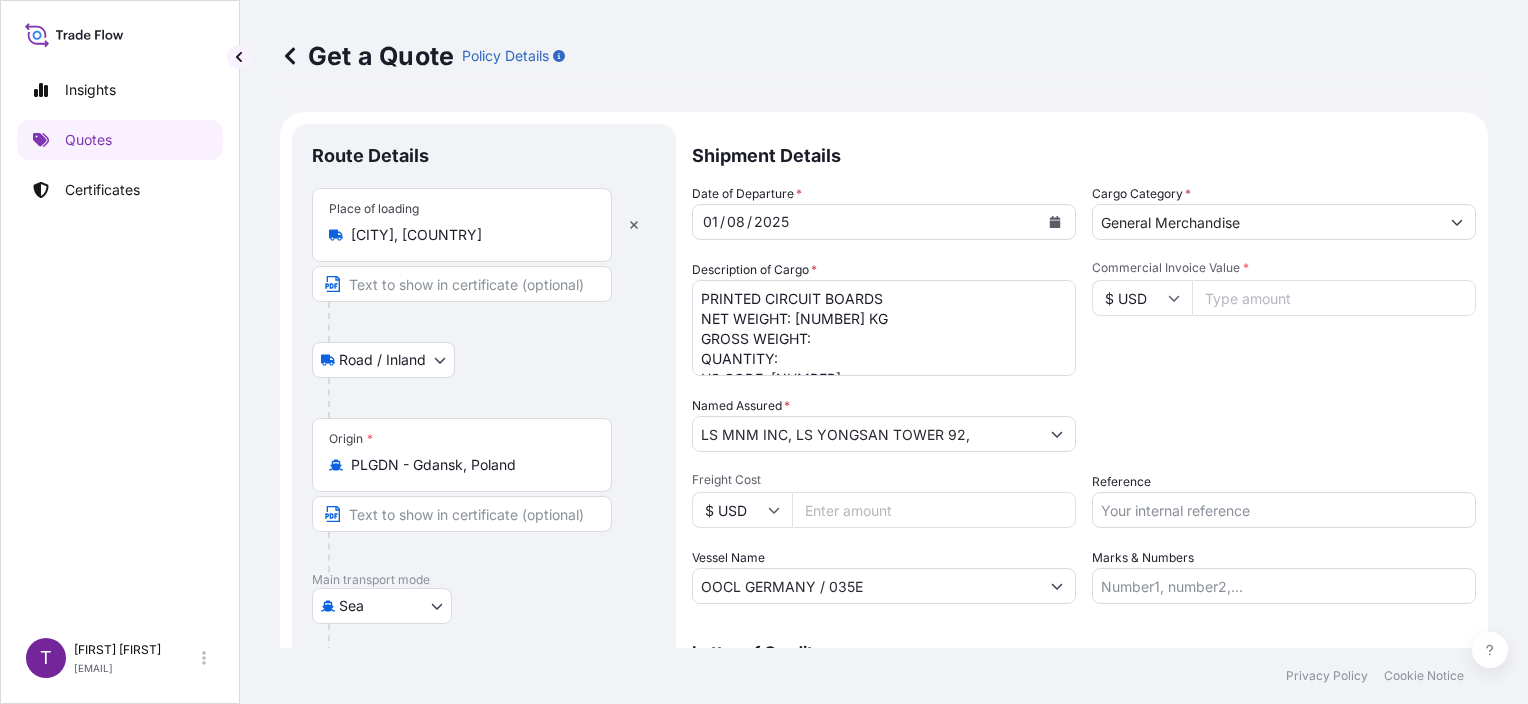 click on "PRINTED CIRCUIT BOARDS
NET WEIGHT: [NUMBER] KG
GROSS WEIGHT: [NUMBER] KG
QUANTITY: [NUMBER] BIG BAGS
HS CODE: [NUMBER]
LOT NO. [NUMBER]
-
TIIU[NUMBER]" at bounding box center [884, 328] 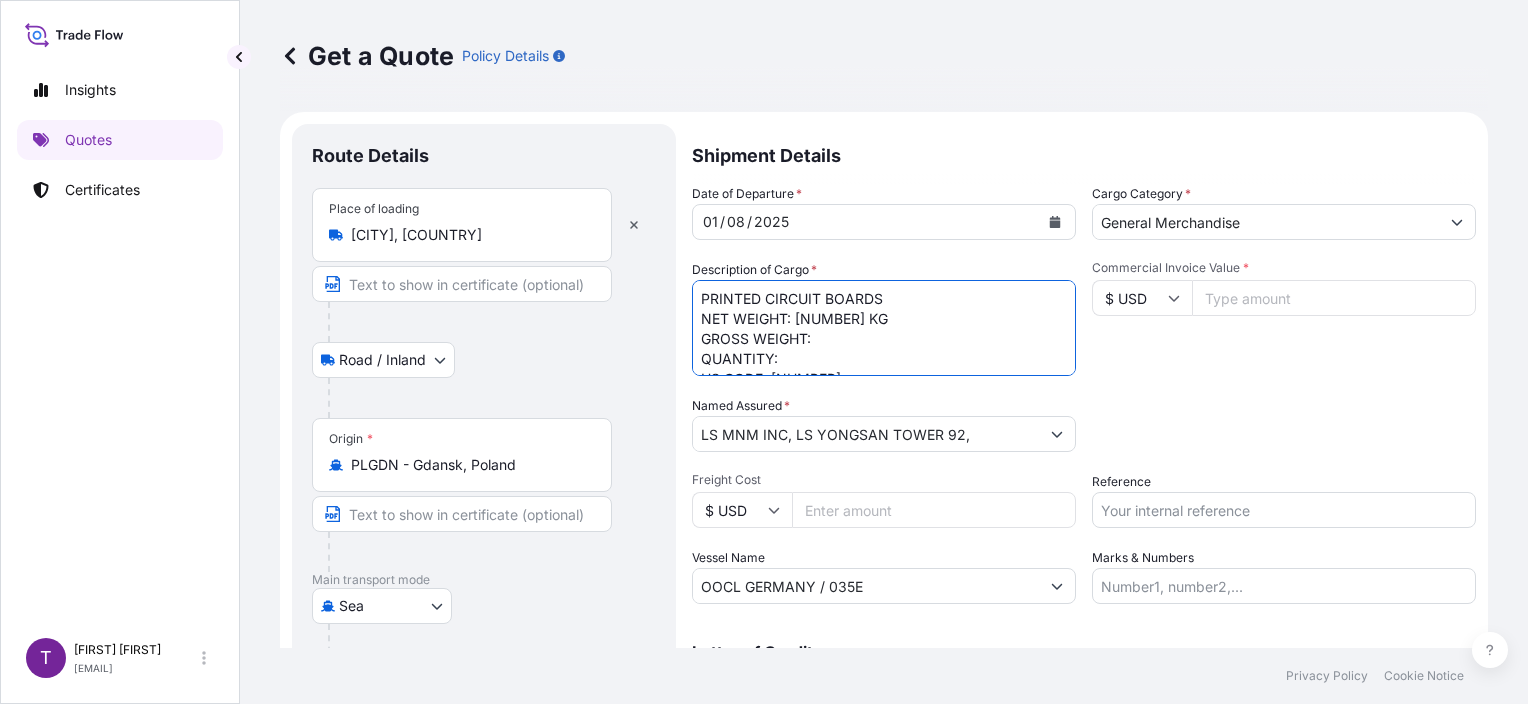 paste on "15628" 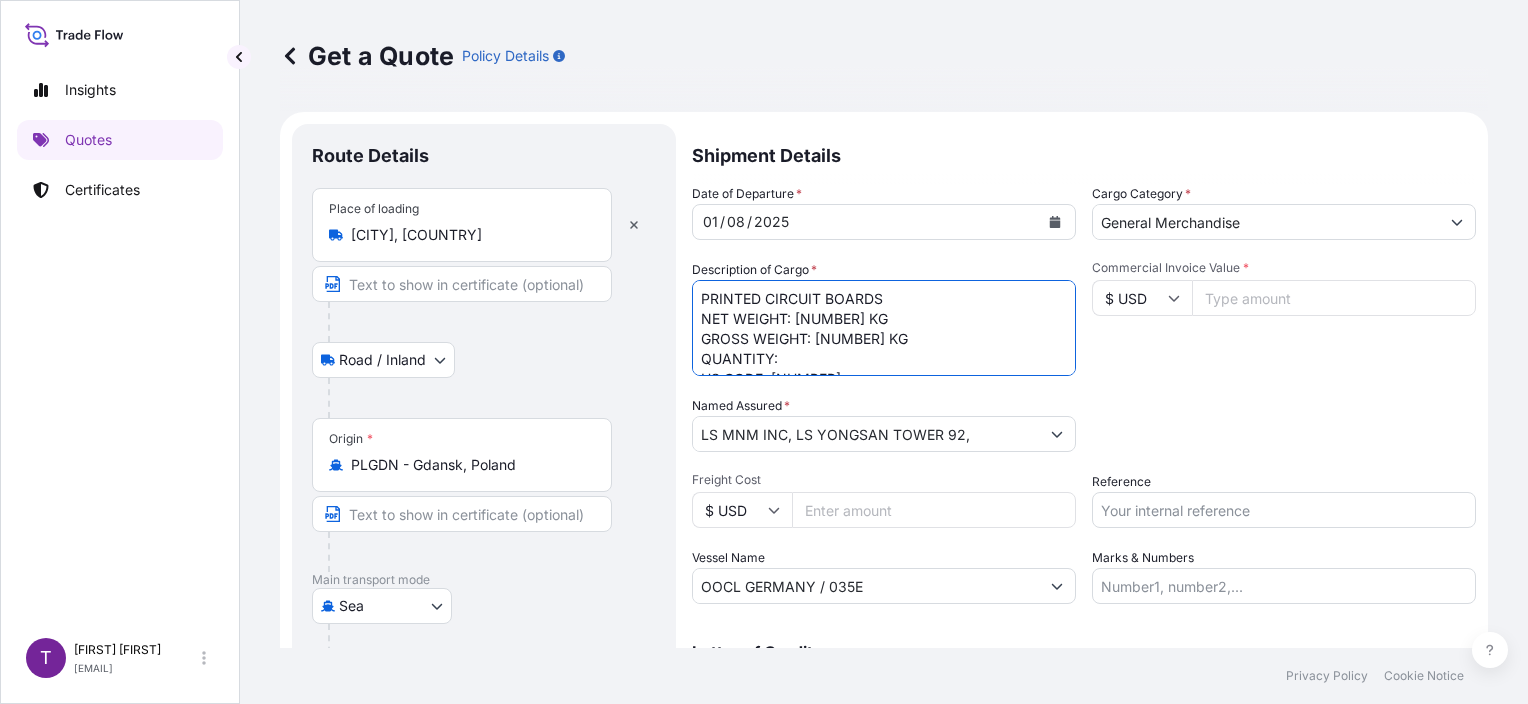 click on "PRINTED CIRCUIT BOARDS
NET WEIGHT: [NUMBER] KG
GROSS WEIGHT: [NUMBER] KG
QUANTITY: [NUMBER] BIG BAGS
HS CODE: [NUMBER]
LOT NO. [NUMBER]
-
TIIU[NUMBER]" at bounding box center (884, 328) 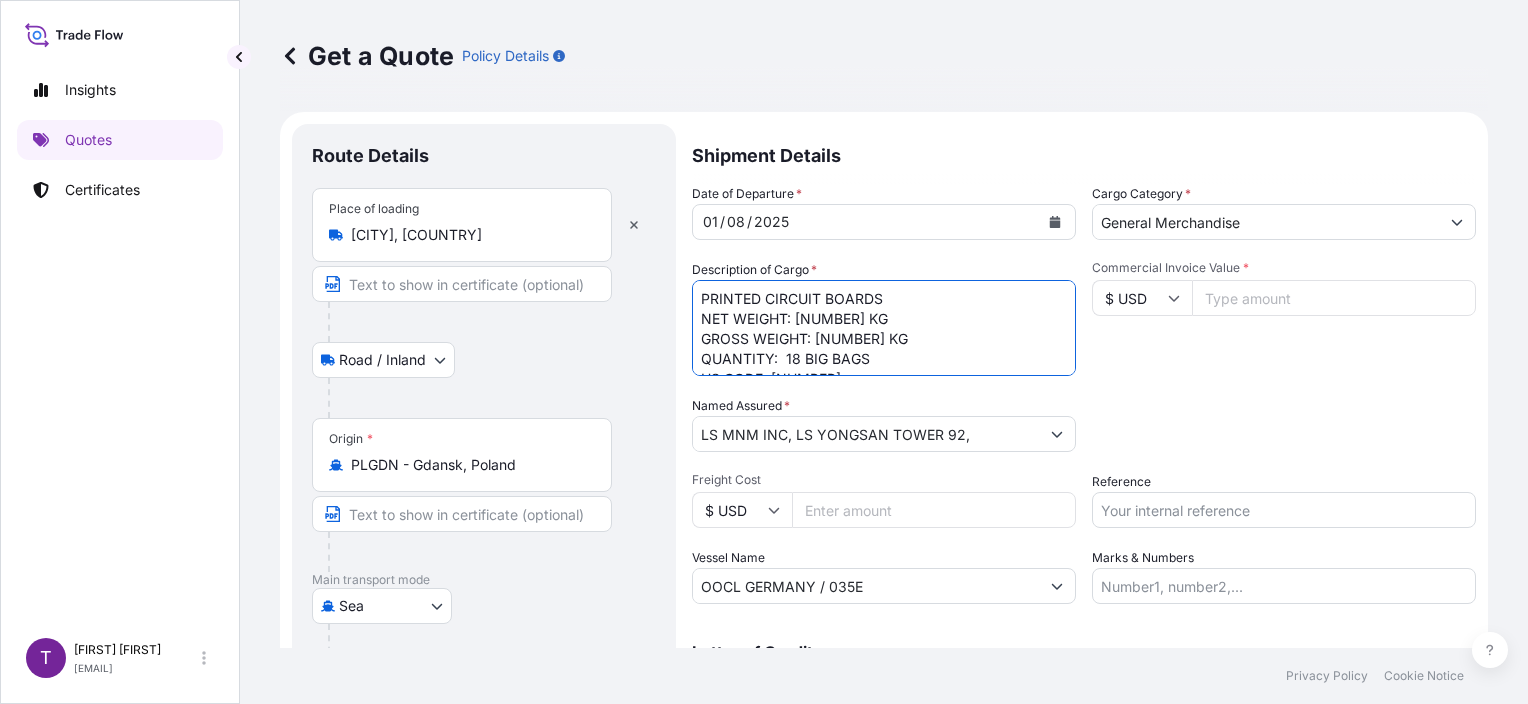 scroll, scrollTop: 81, scrollLeft: 0, axis: vertical 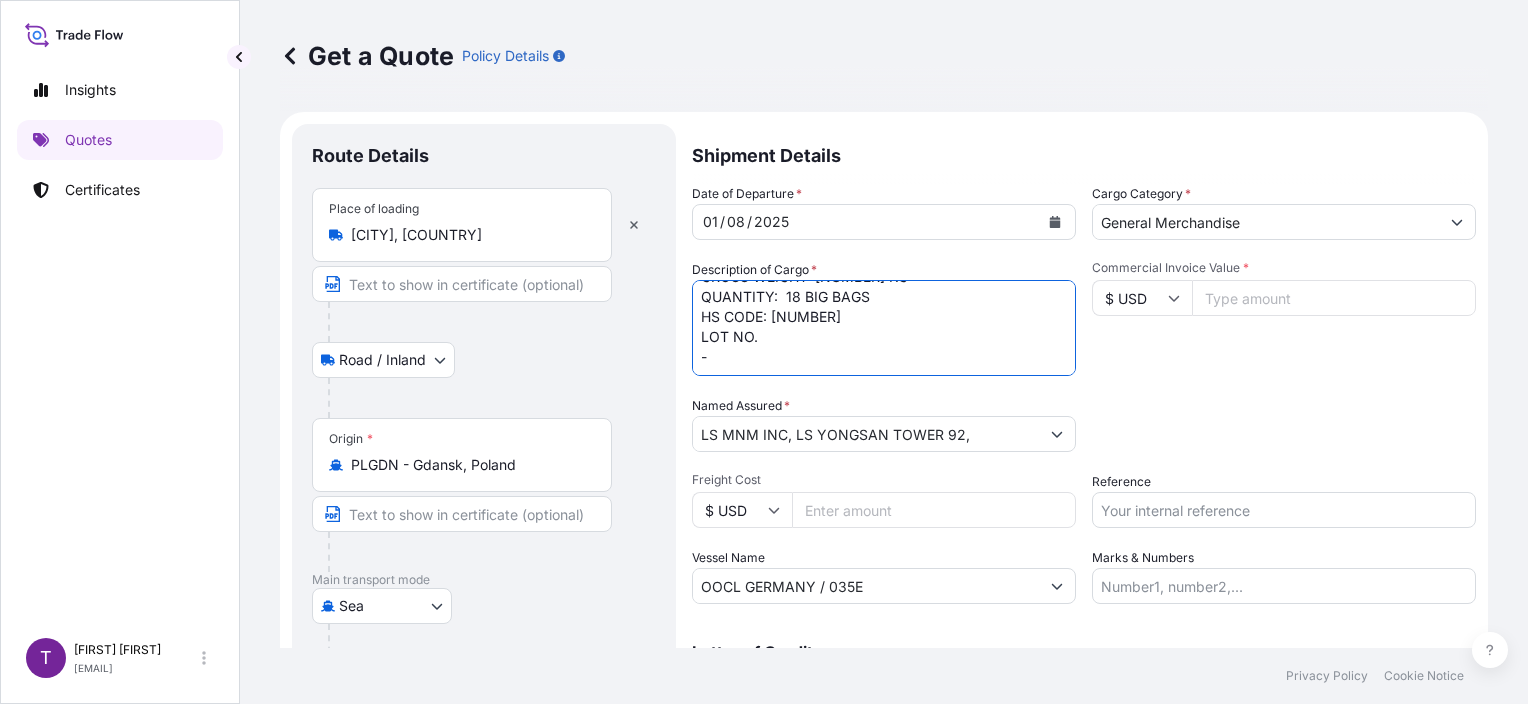 click on "PRINTED CIRCUIT BOARDS
NET WEIGHT: [NUMBER] KG
GROSS WEIGHT: [NUMBER] KG
QUANTITY: [NUMBER] BIG BAGS
HS CODE: [NUMBER]
LOT NO. [NUMBER]
-
TIIU[NUMBER]" at bounding box center (884, 328) 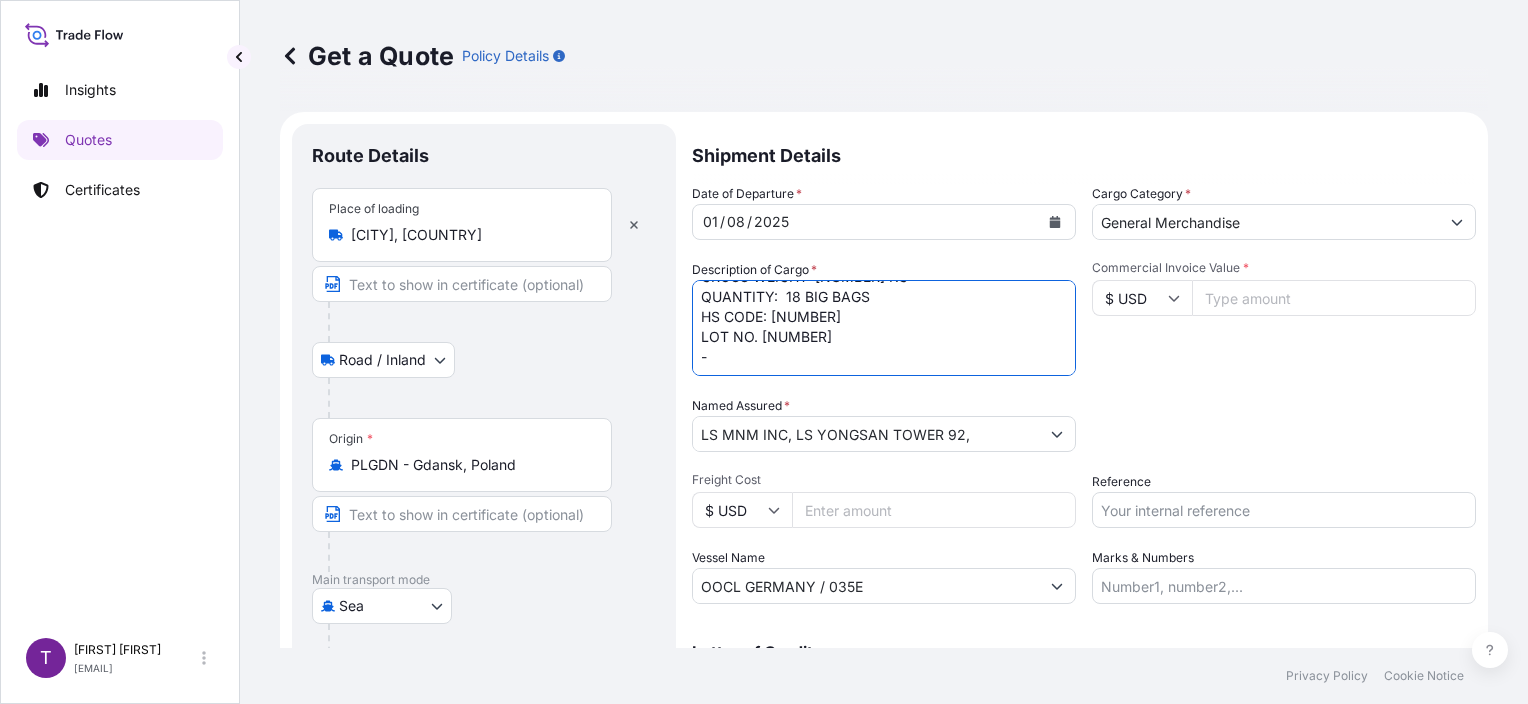 click on "PRINTED CIRCUIT BOARDS
NET WEIGHT: [NUMBER] KG
GROSS WEIGHT: [NUMBER] KG
QUANTITY: [NUMBER] BIG BAGS
HS CODE: [NUMBER]
LOT NO. [NUMBER]
-
TIIU[NUMBER]" at bounding box center [884, 328] 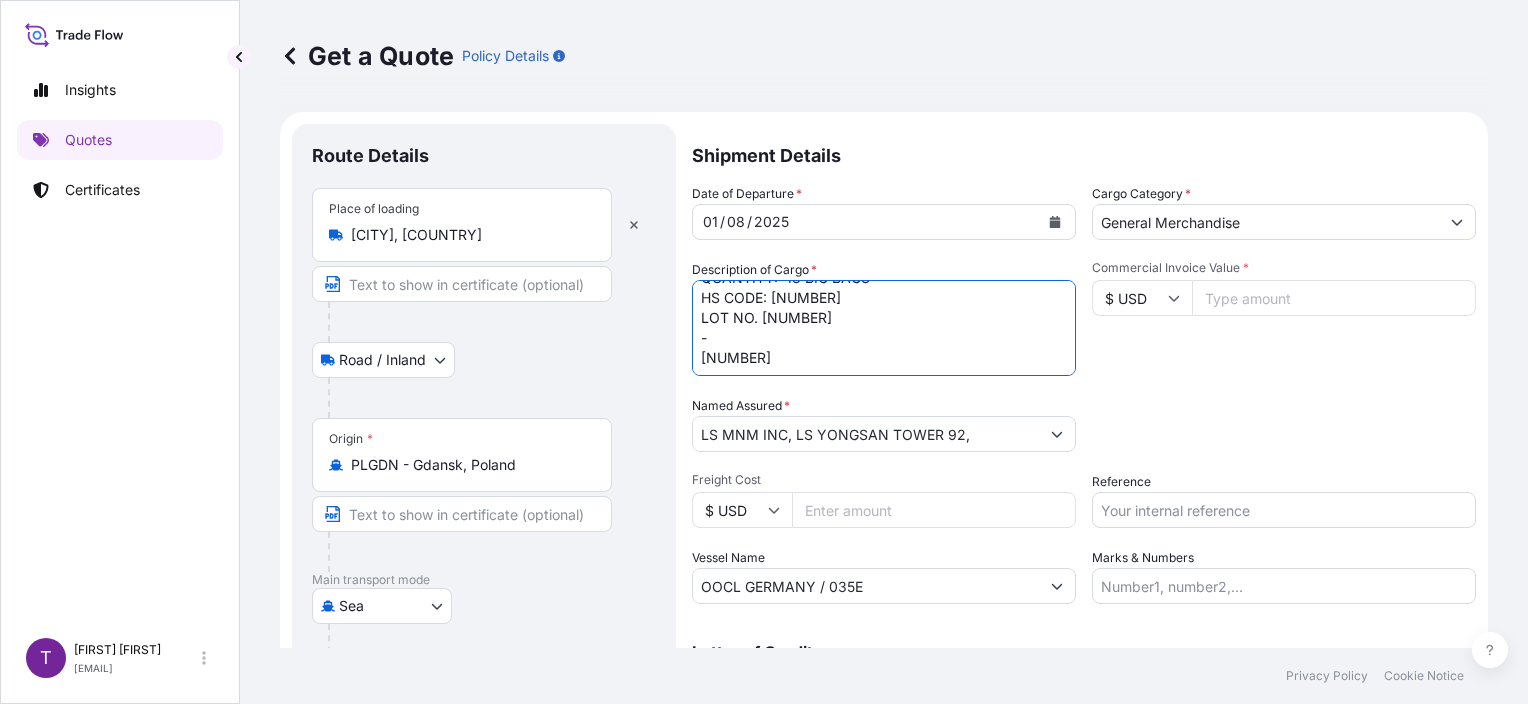 type on "PRINTED CIRCUIT BOARDS
NET WEIGHT: [NUMBER] KG
GROSS WEIGHT: [NUMBER] KG
QUANTITY:  18 BIG BAGS
HS CODE: [NUMBER]
LOT NO. [NUMBER]
-
[NUMBER]" 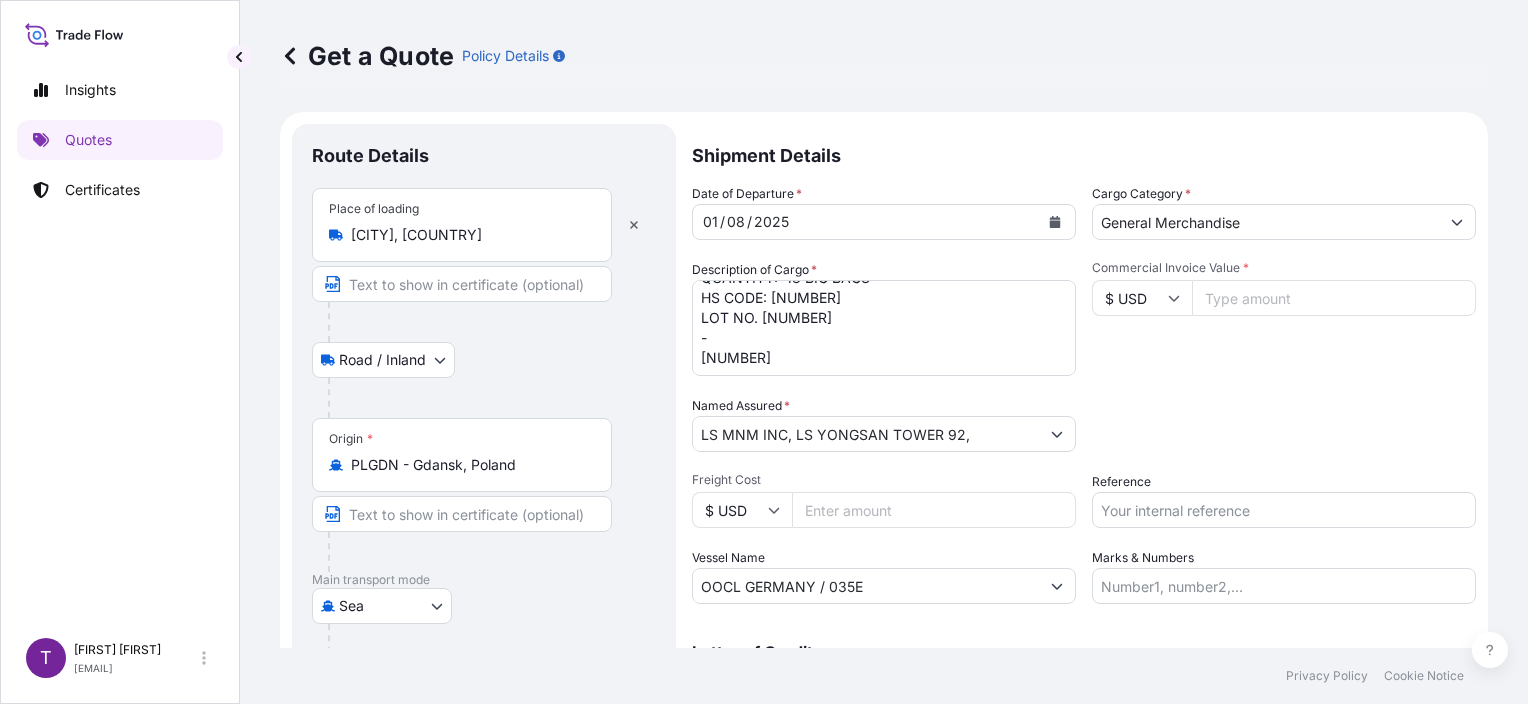 click on "Reference" at bounding box center [1284, 510] 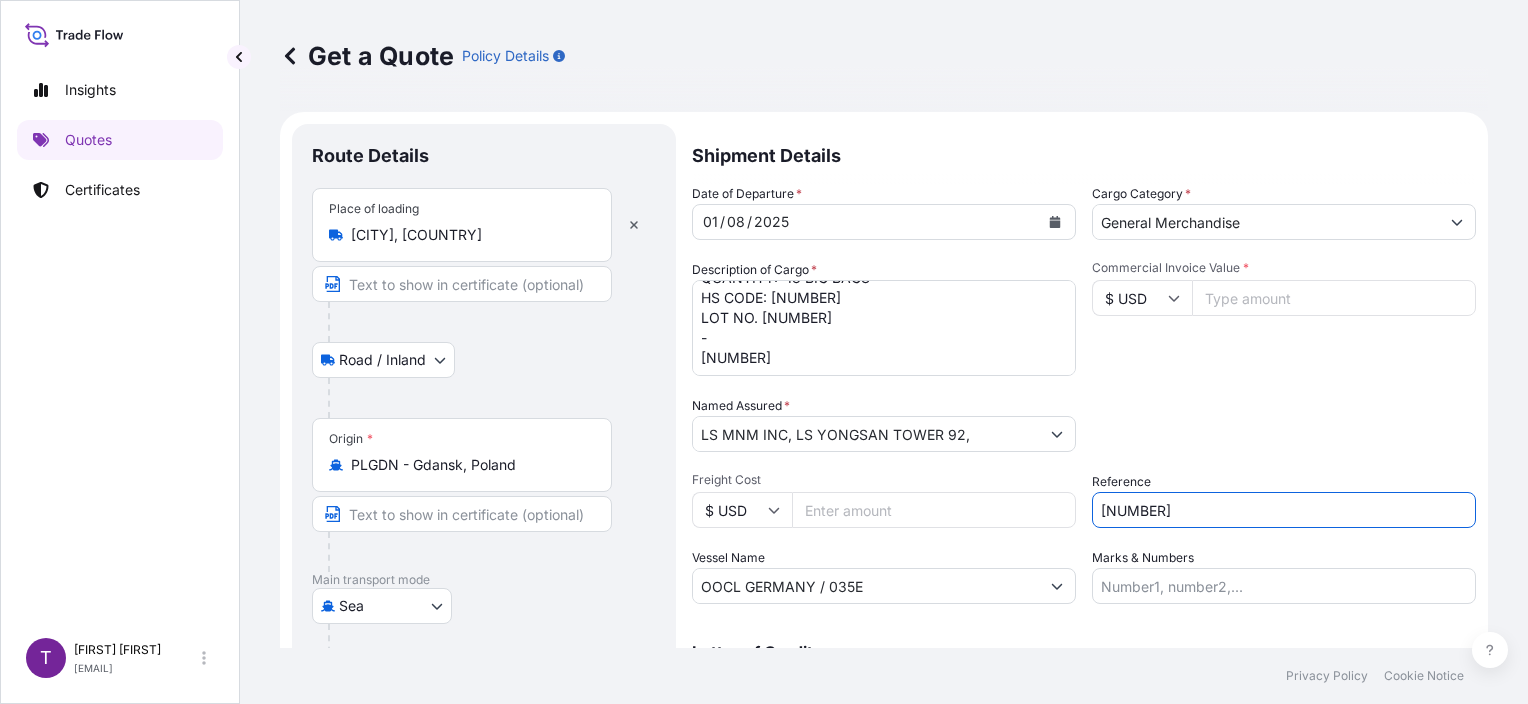 type on "[NUMBER]" 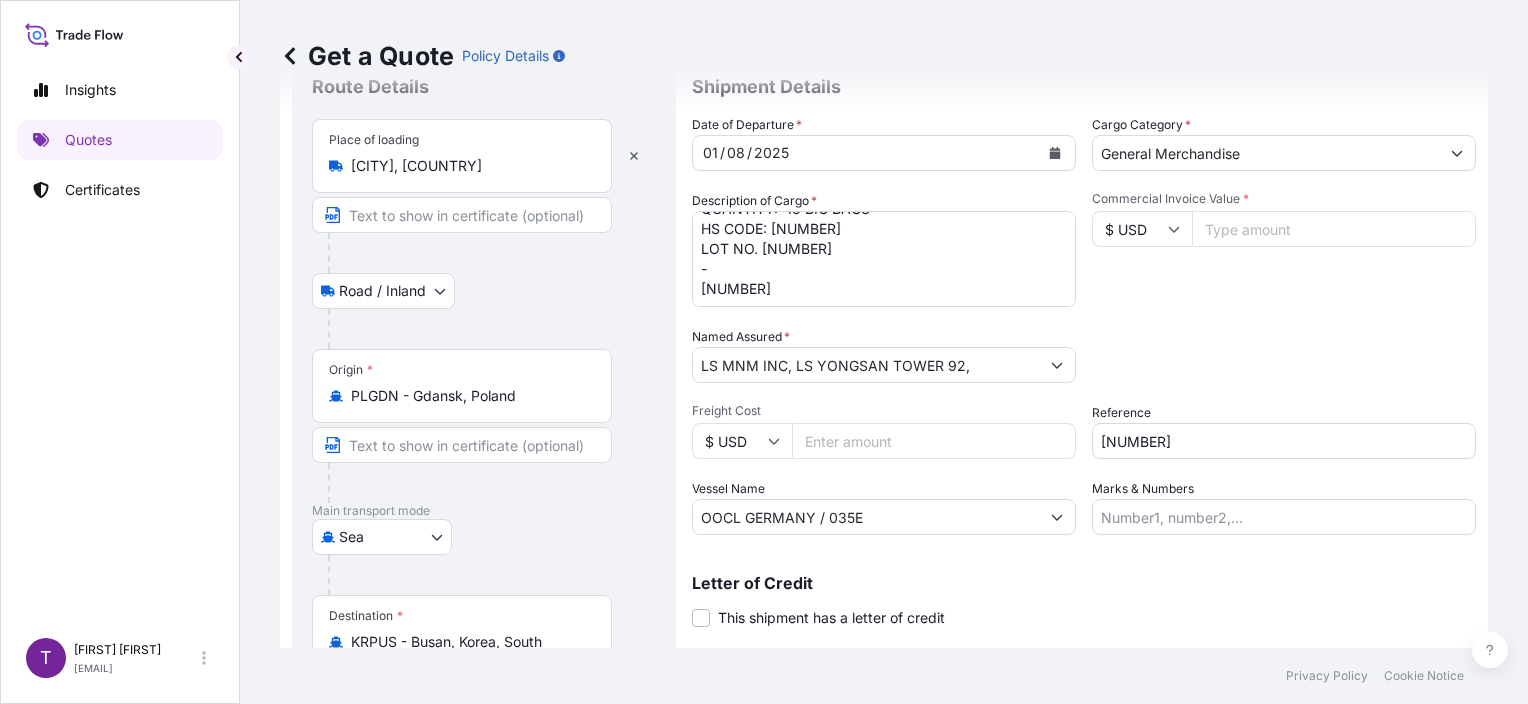 scroll, scrollTop: 100, scrollLeft: 0, axis: vertical 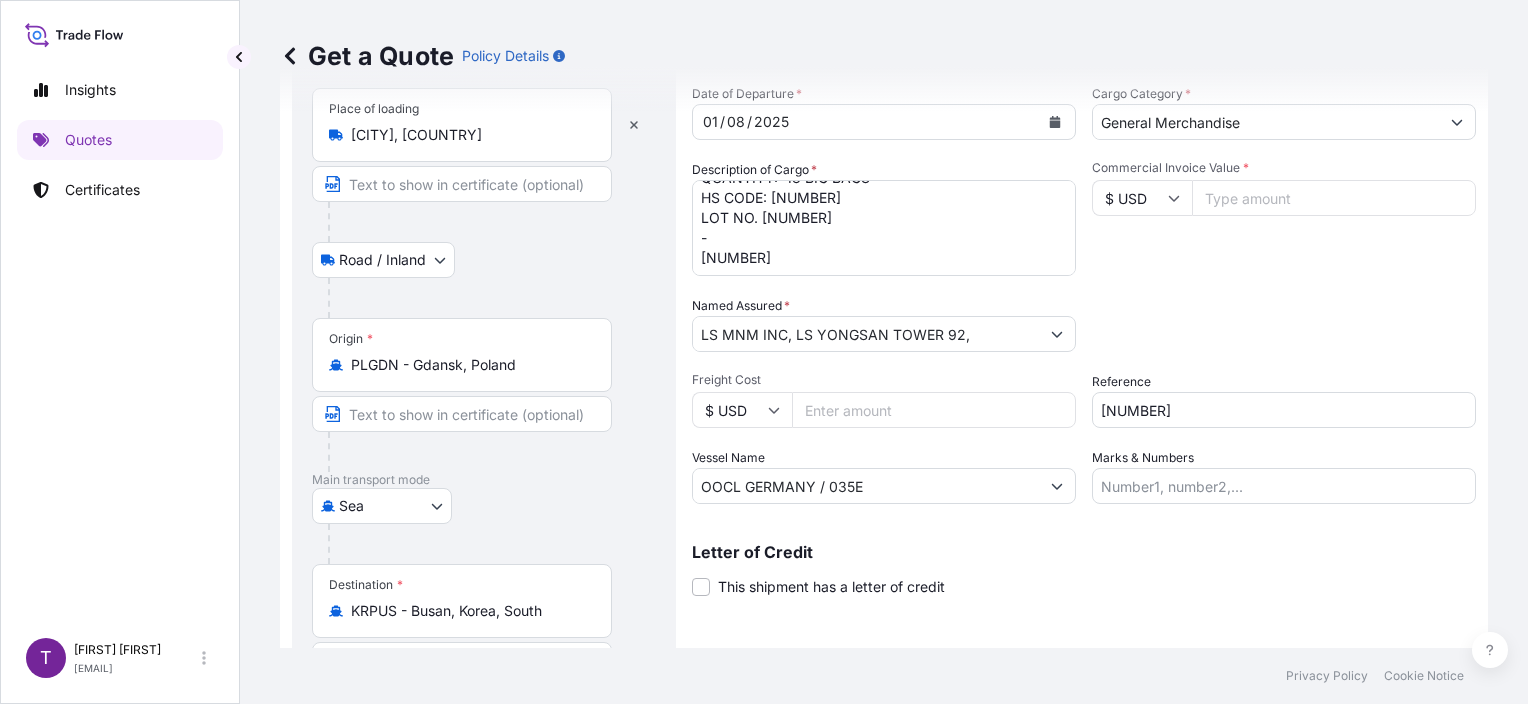 click on "OOCL GERMANY / 035E" at bounding box center [866, 486] 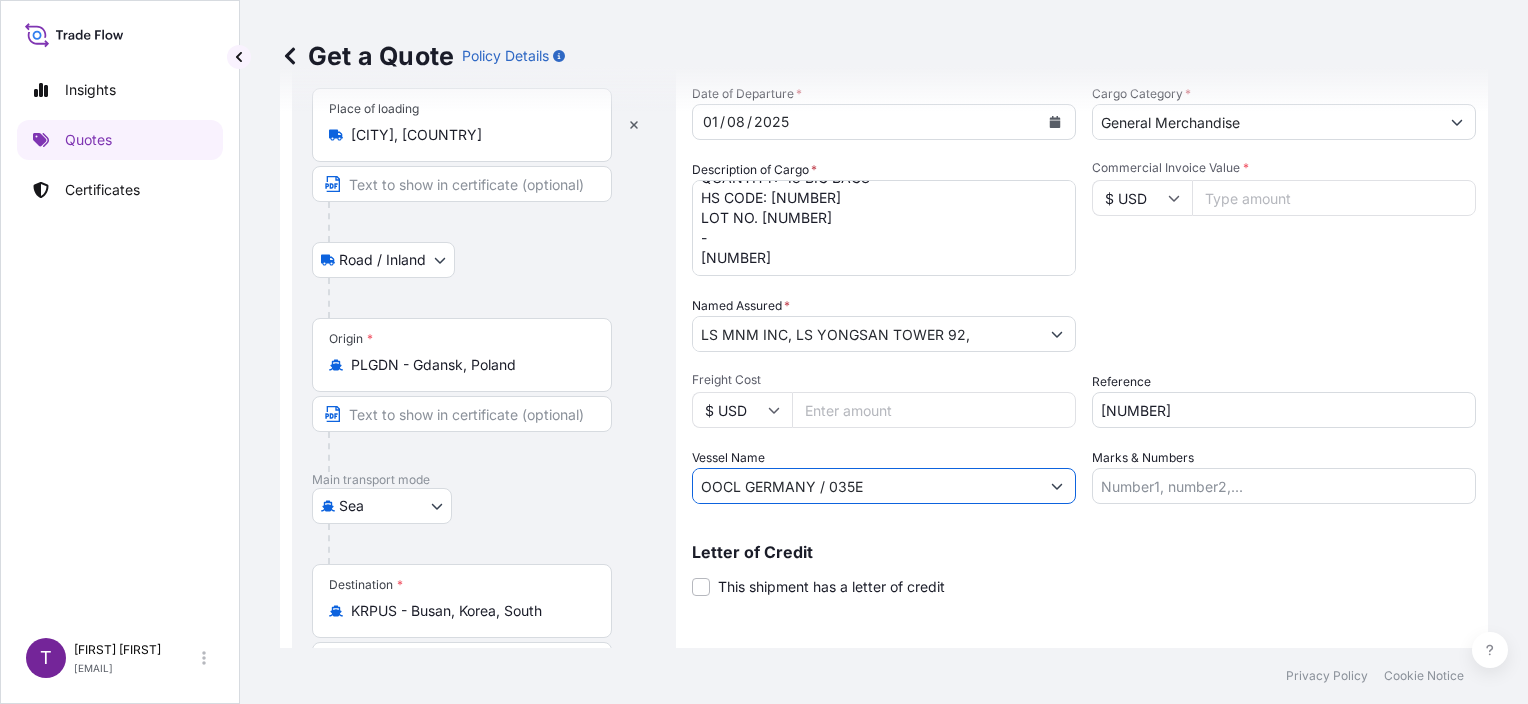 paste on "[CITY], [NUMBER]" 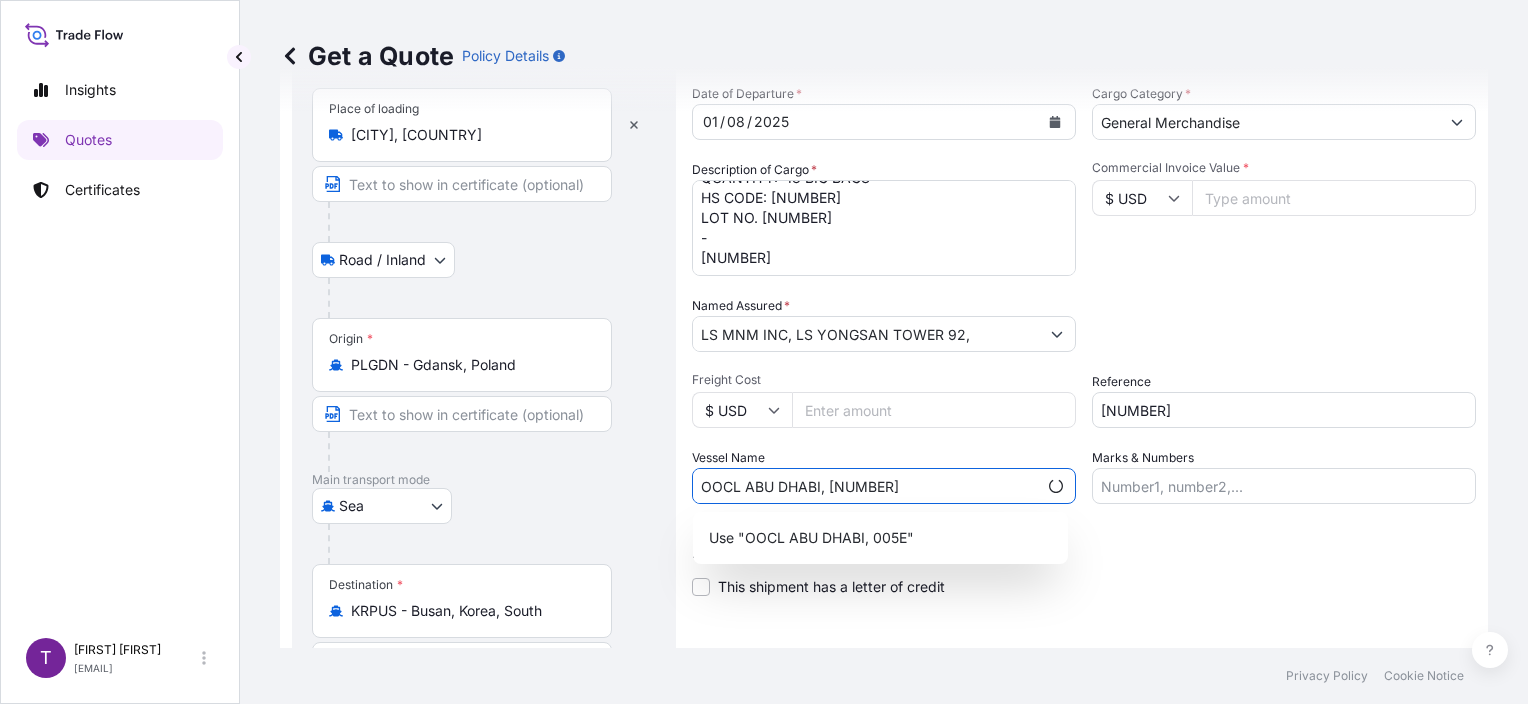 click on "OOCL ABU DHABI, [NUMBER]" at bounding box center [865, 486] 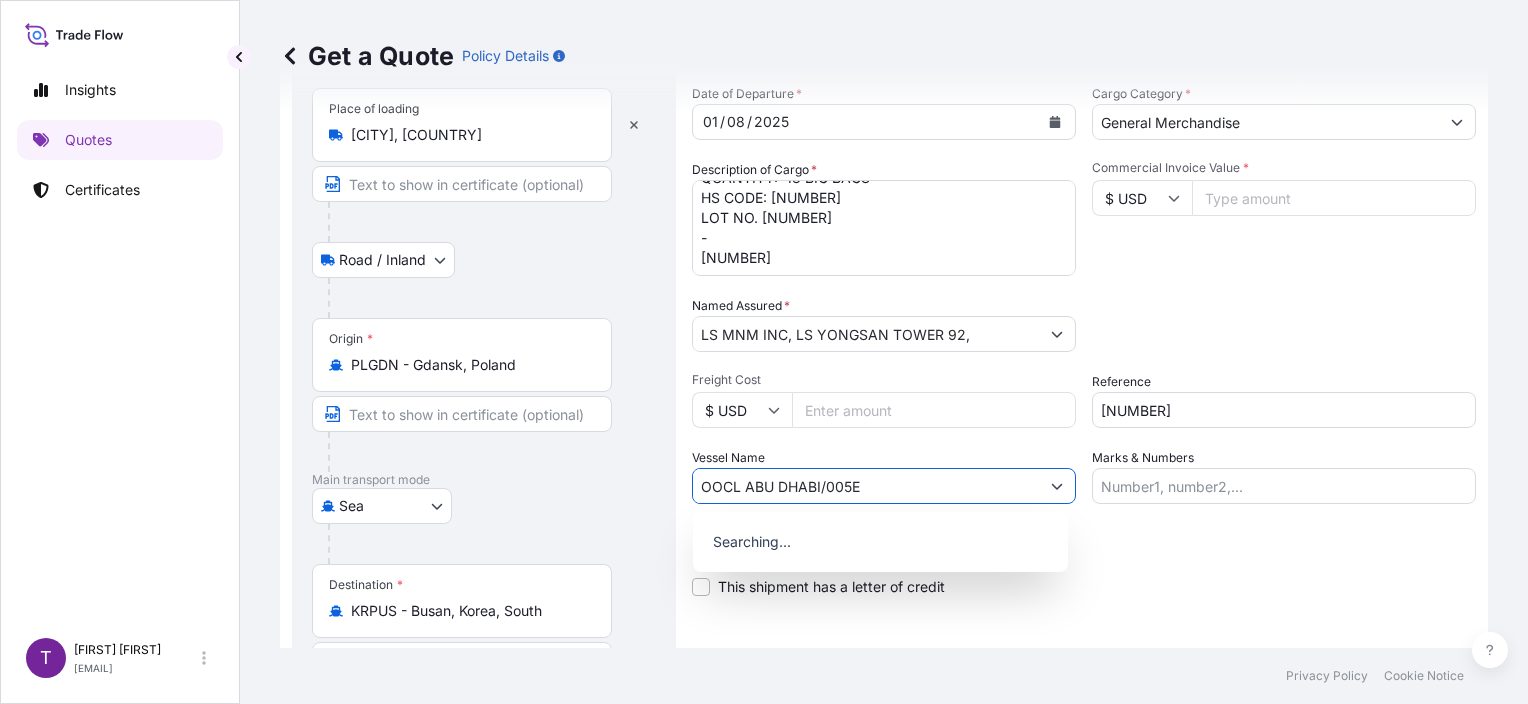 click on "OOCL ABU DHABI/005E" at bounding box center (866, 486) 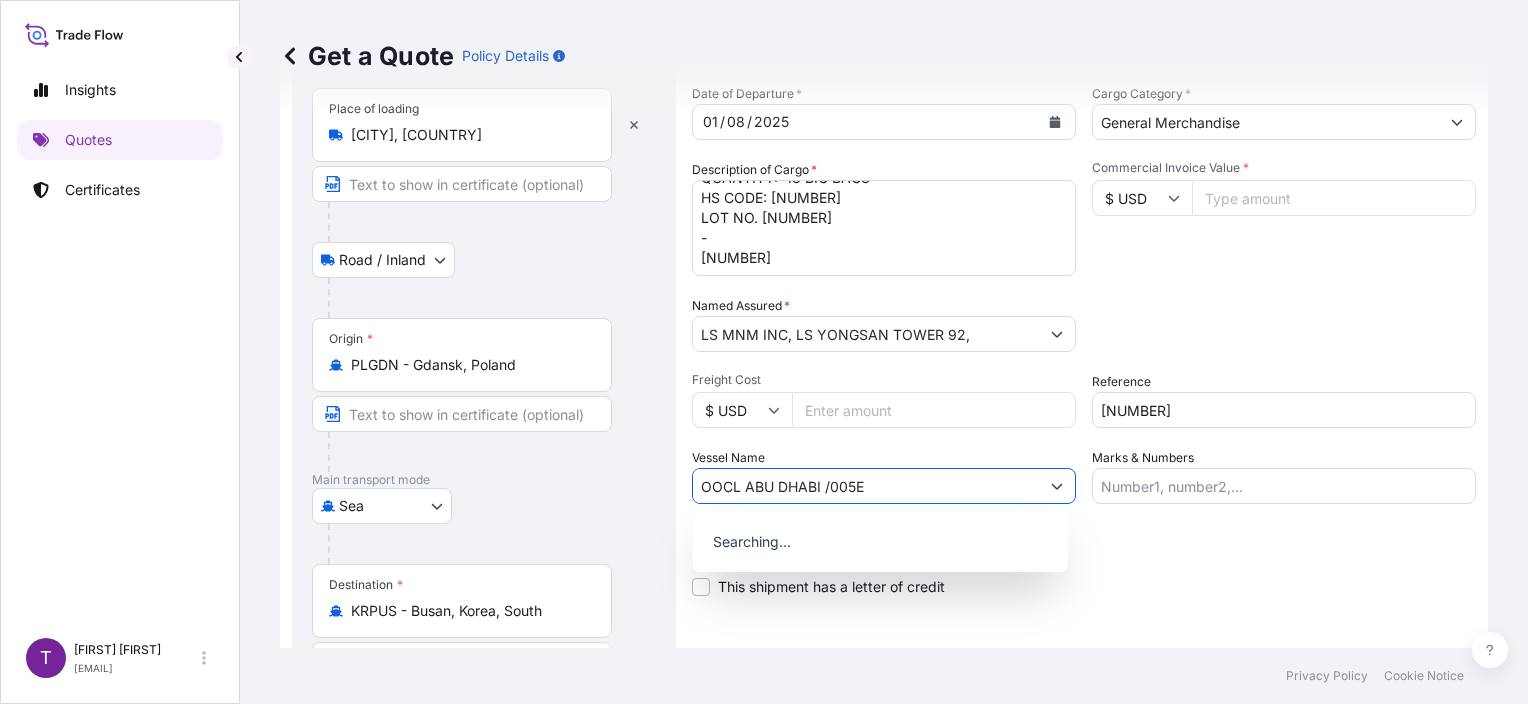 click on "OOCL ABU DHABI /005E" at bounding box center [866, 486] 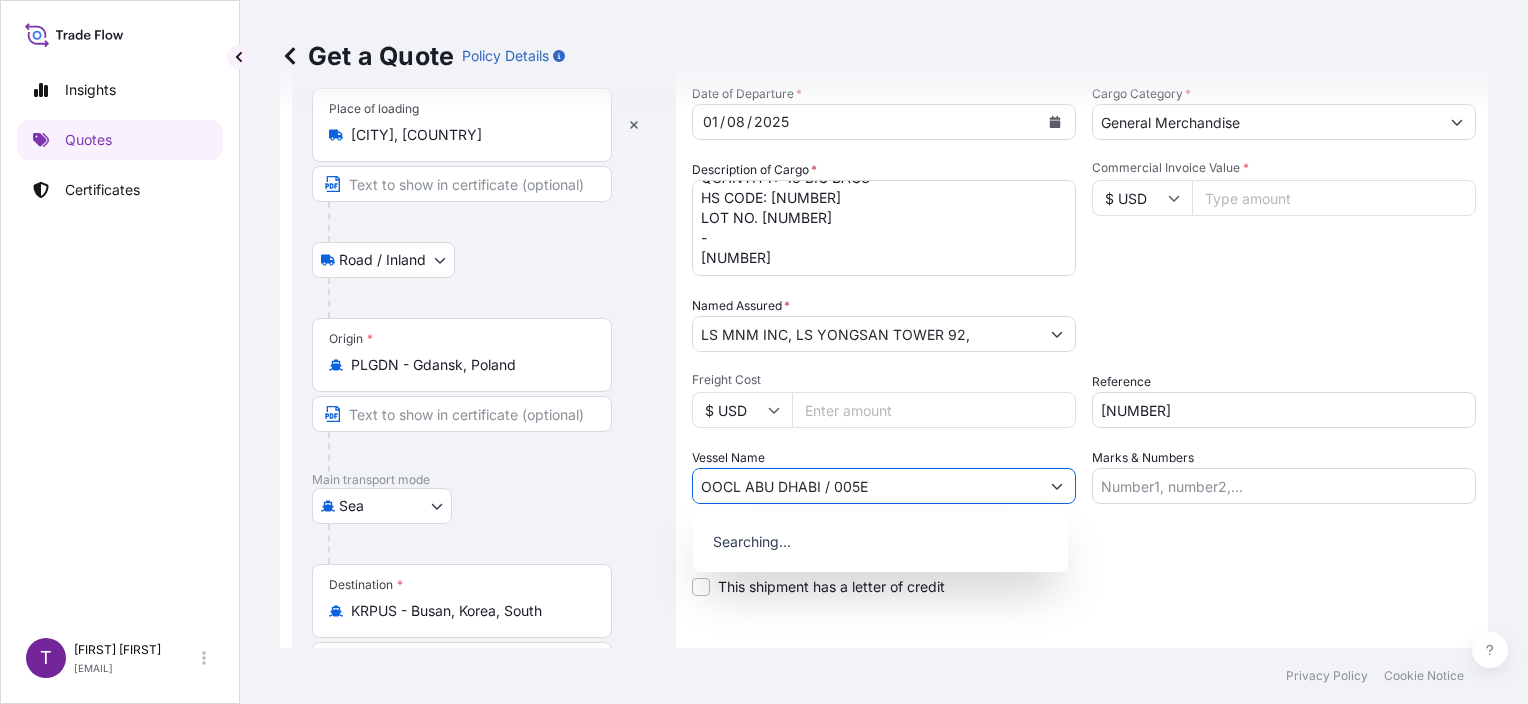 type on "OOCL ABU DHABI / 005E" 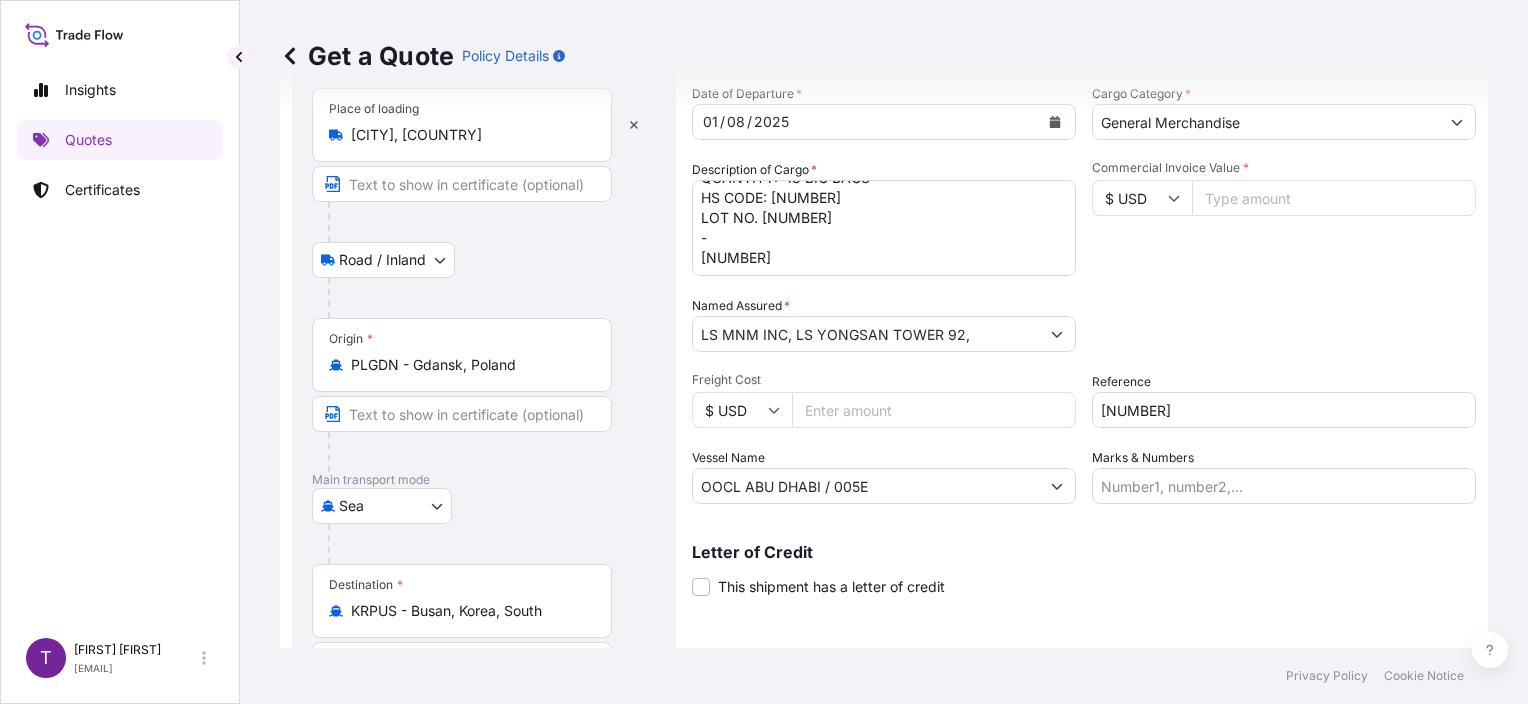 click on "OOCL ABU DHABI / 005E" at bounding box center (866, 486) 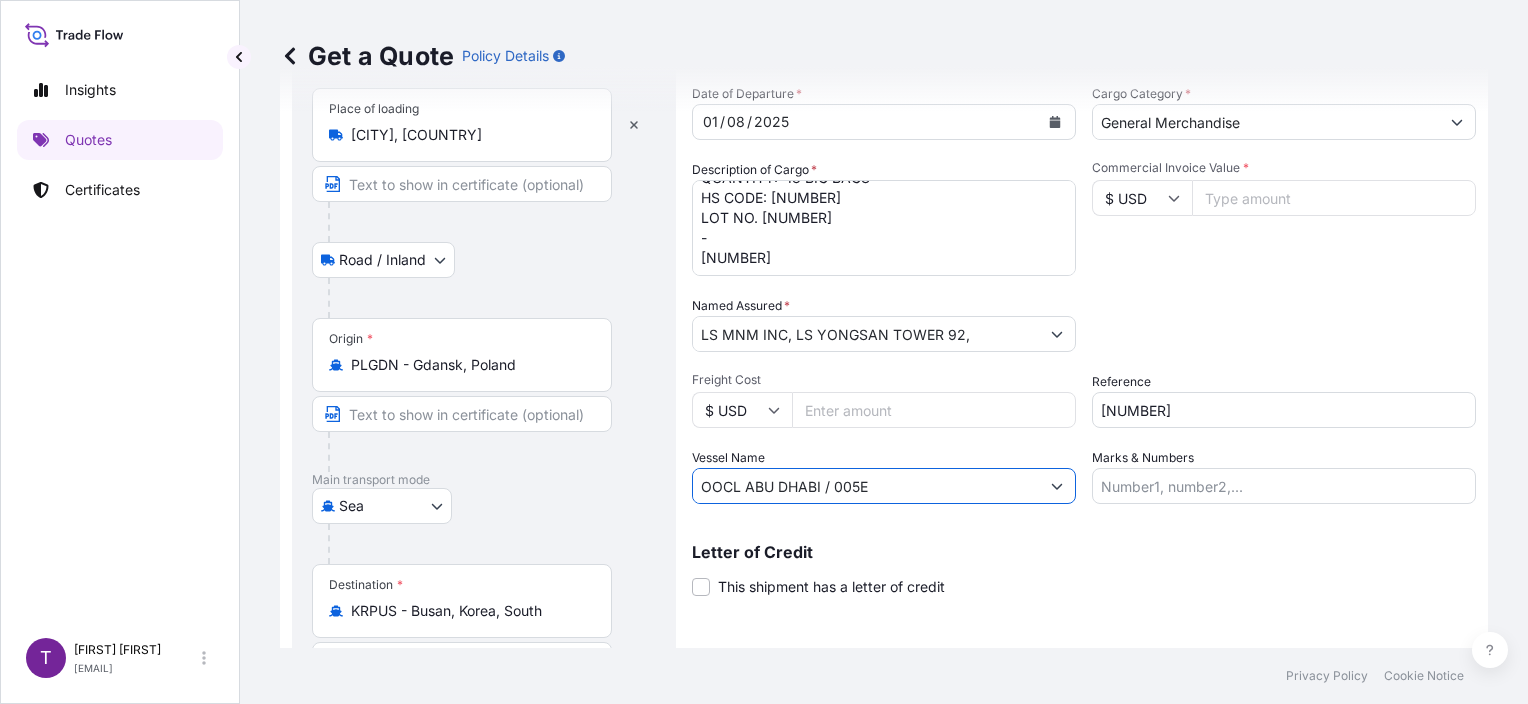 click on "OOCL ABU DHABI / 005E" at bounding box center (866, 486) 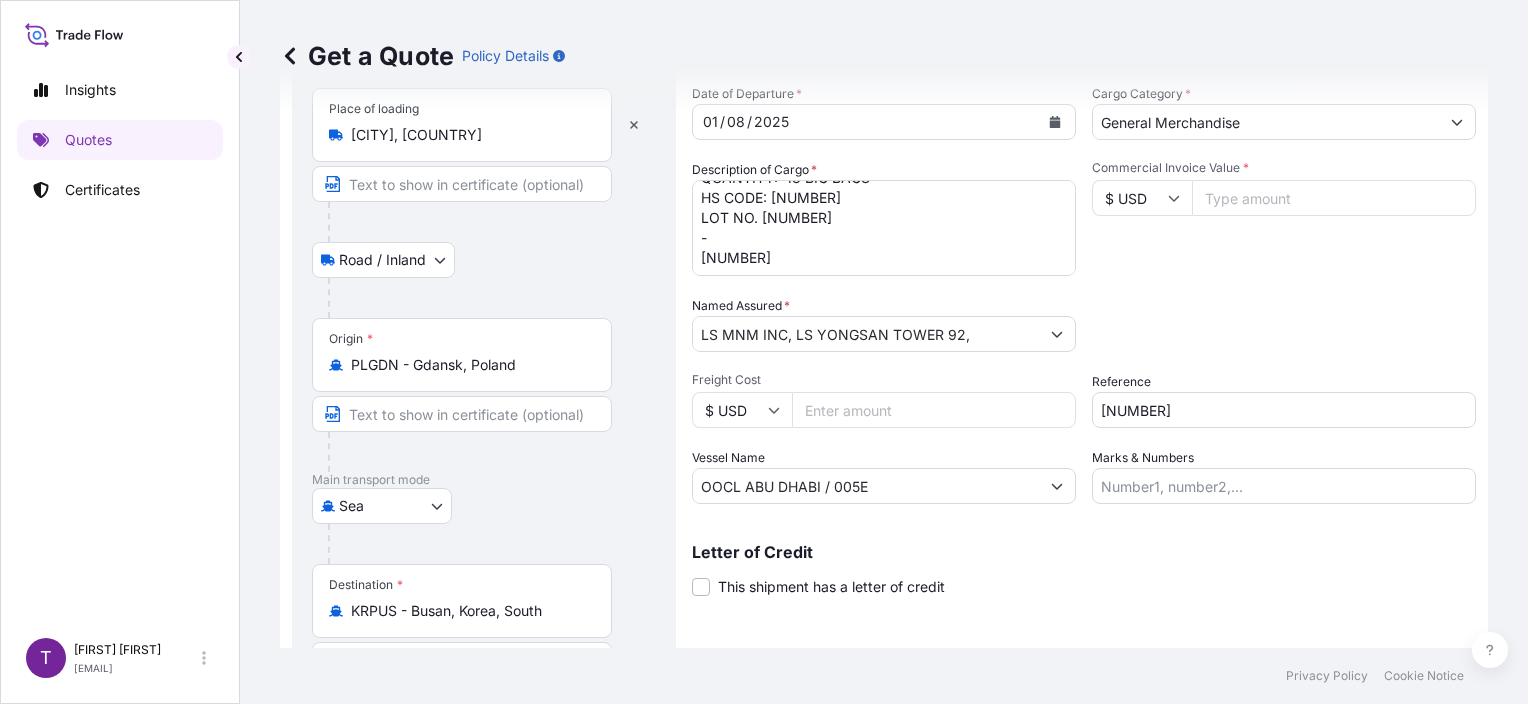 scroll, scrollTop: 0, scrollLeft: 0, axis: both 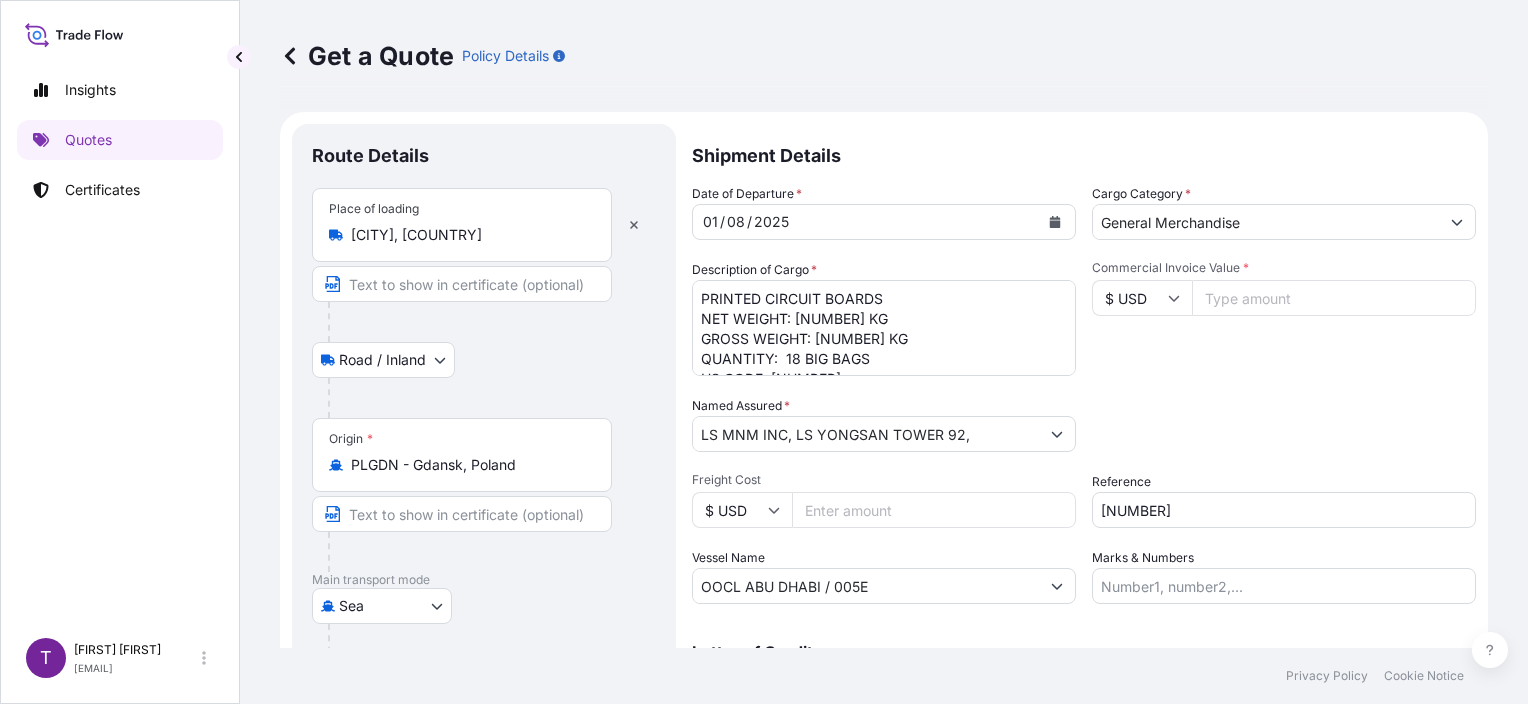 click on "Commercial Invoice Value   *" at bounding box center (1334, 298) 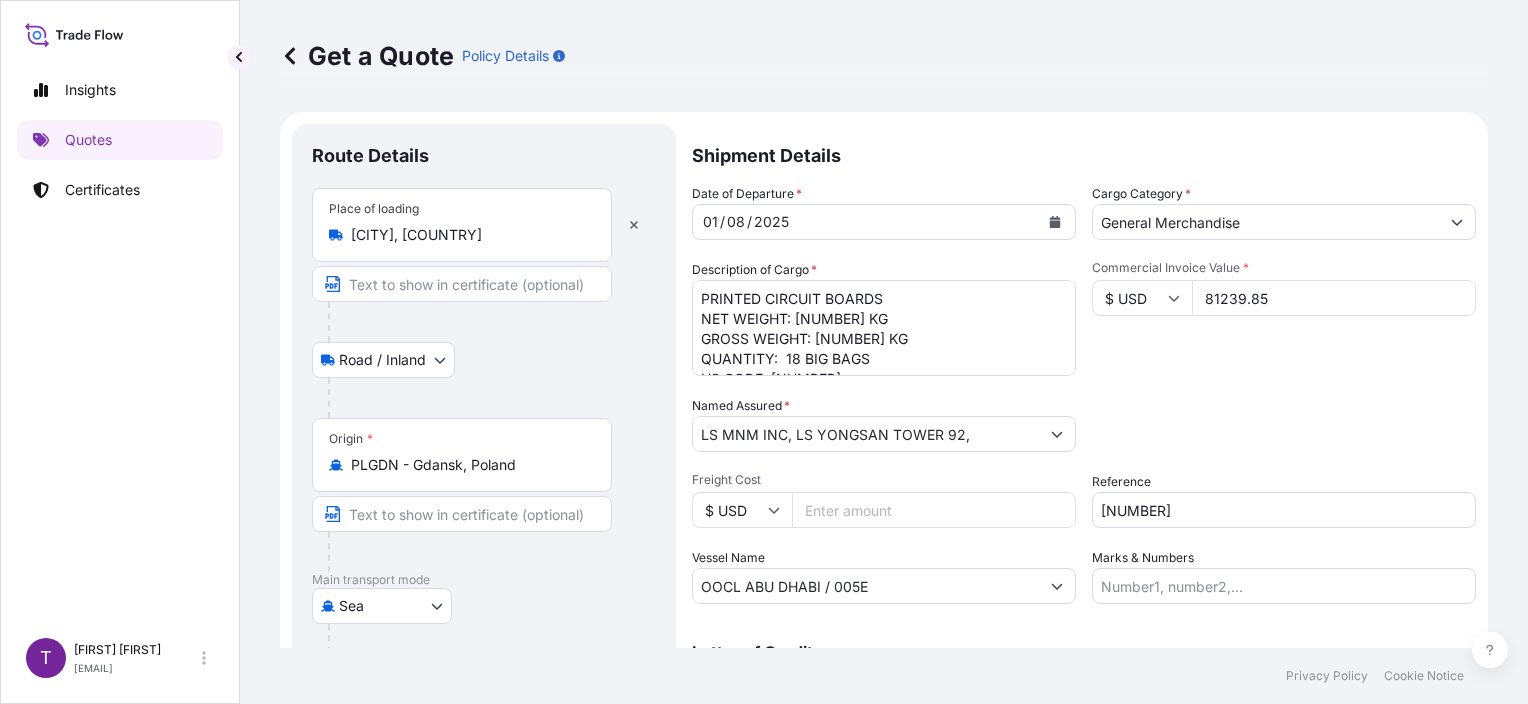 type on "81239.85" 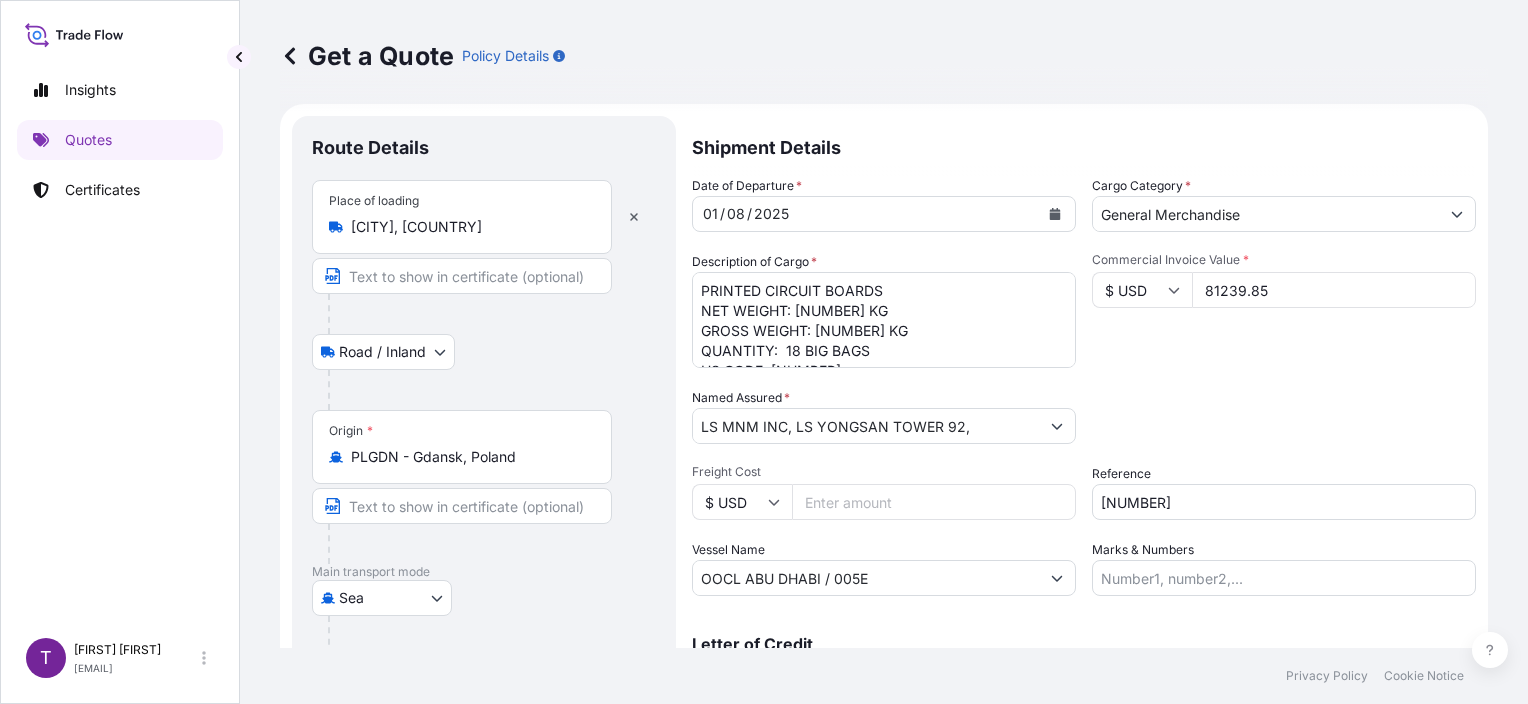 scroll, scrollTop: 0, scrollLeft: 0, axis: both 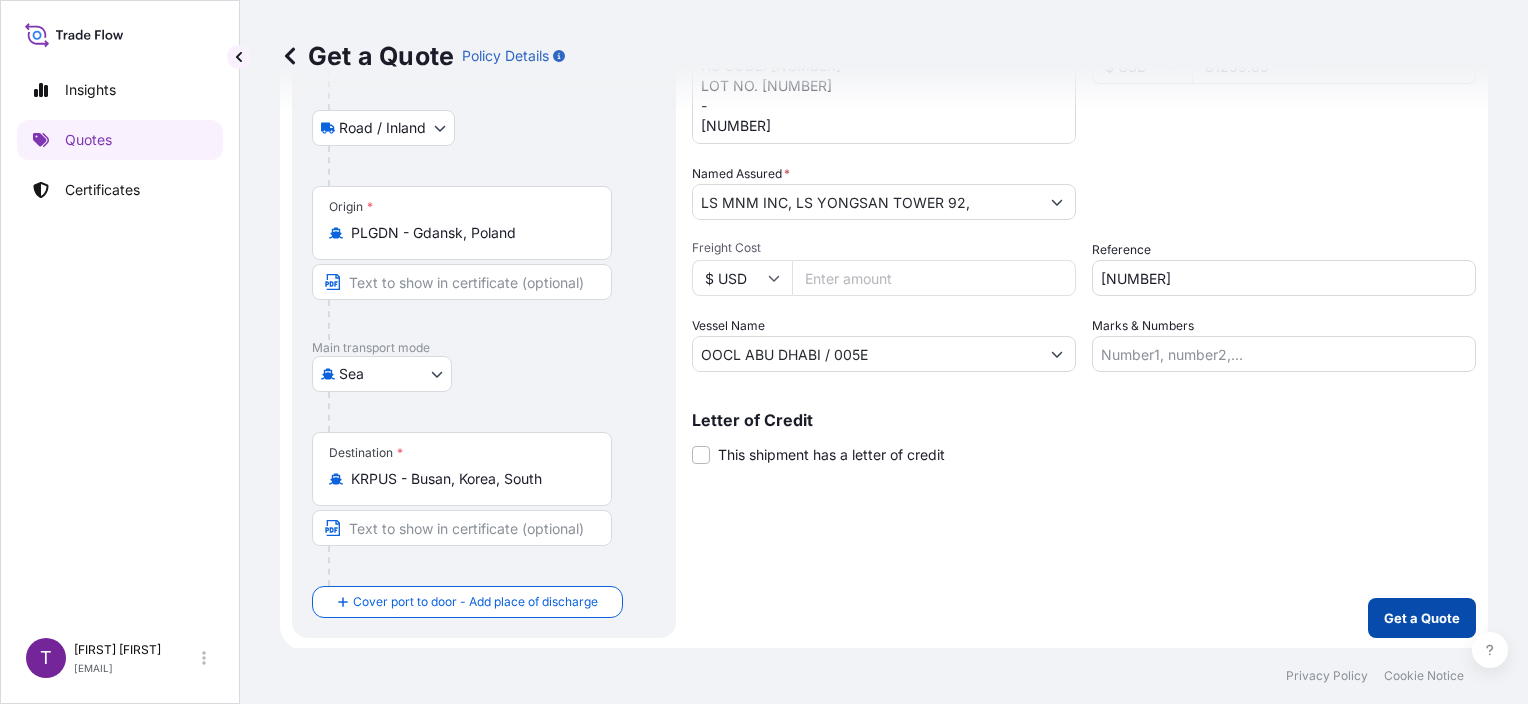 click on "Get a Quote" at bounding box center (1422, 618) 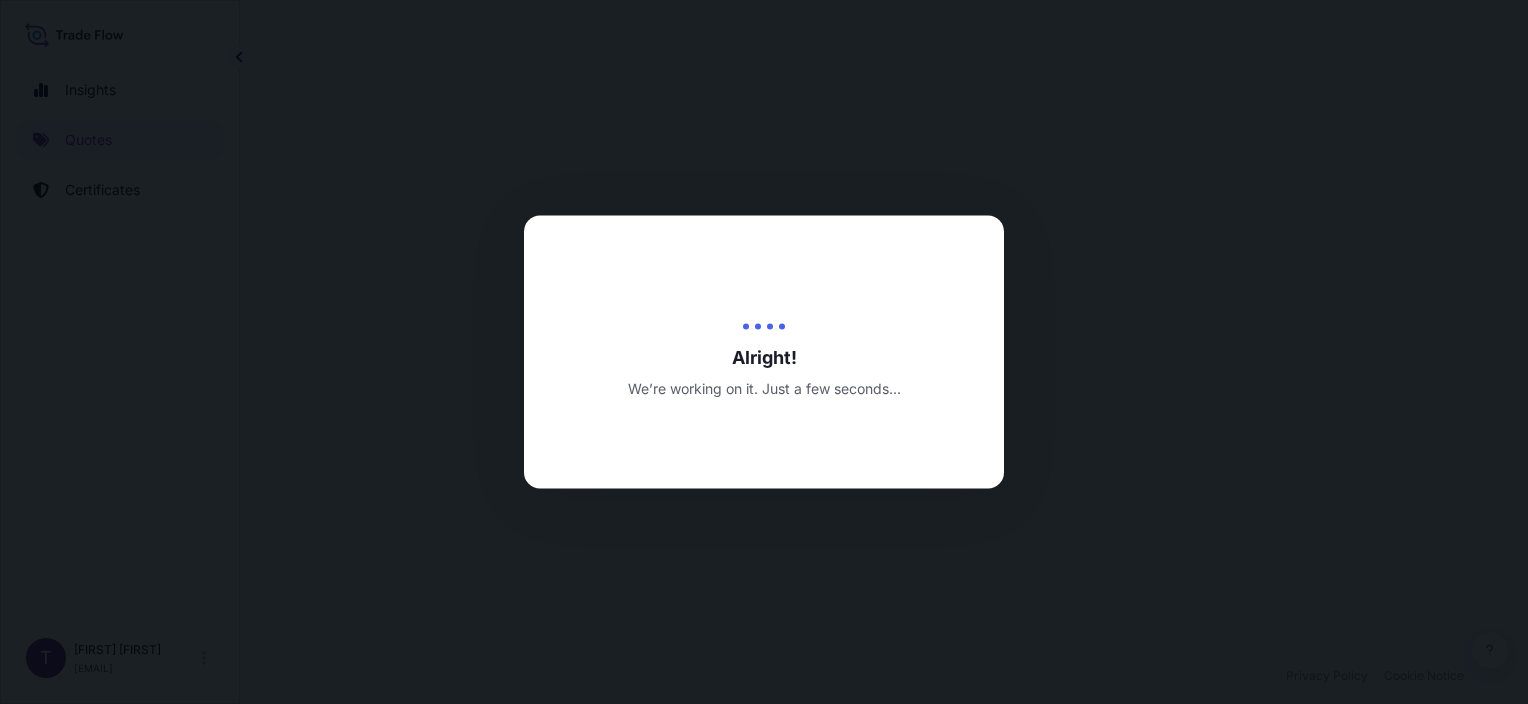 scroll, scrollTop: 0, scrollLeft: 0, axis: both 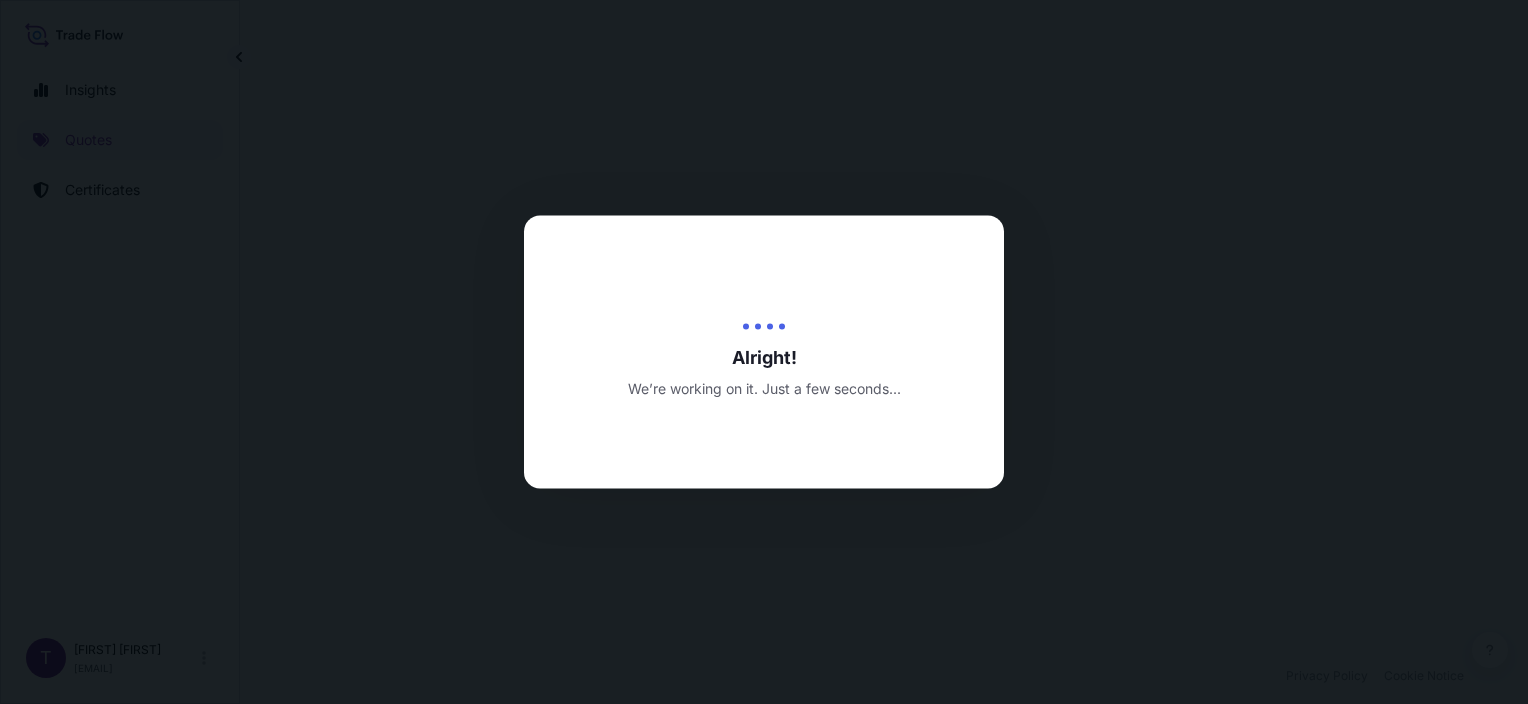 select on "Road / Inland" 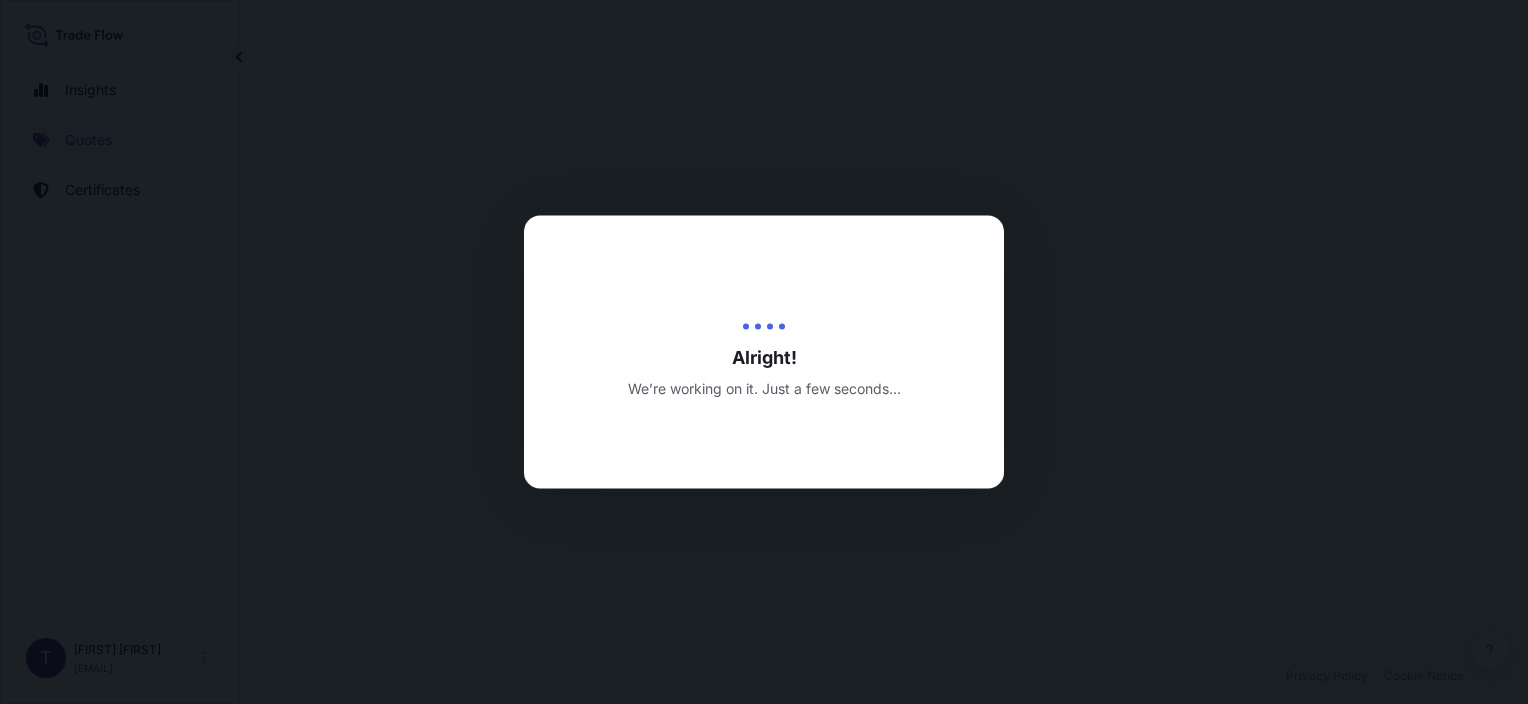select on "Sea" 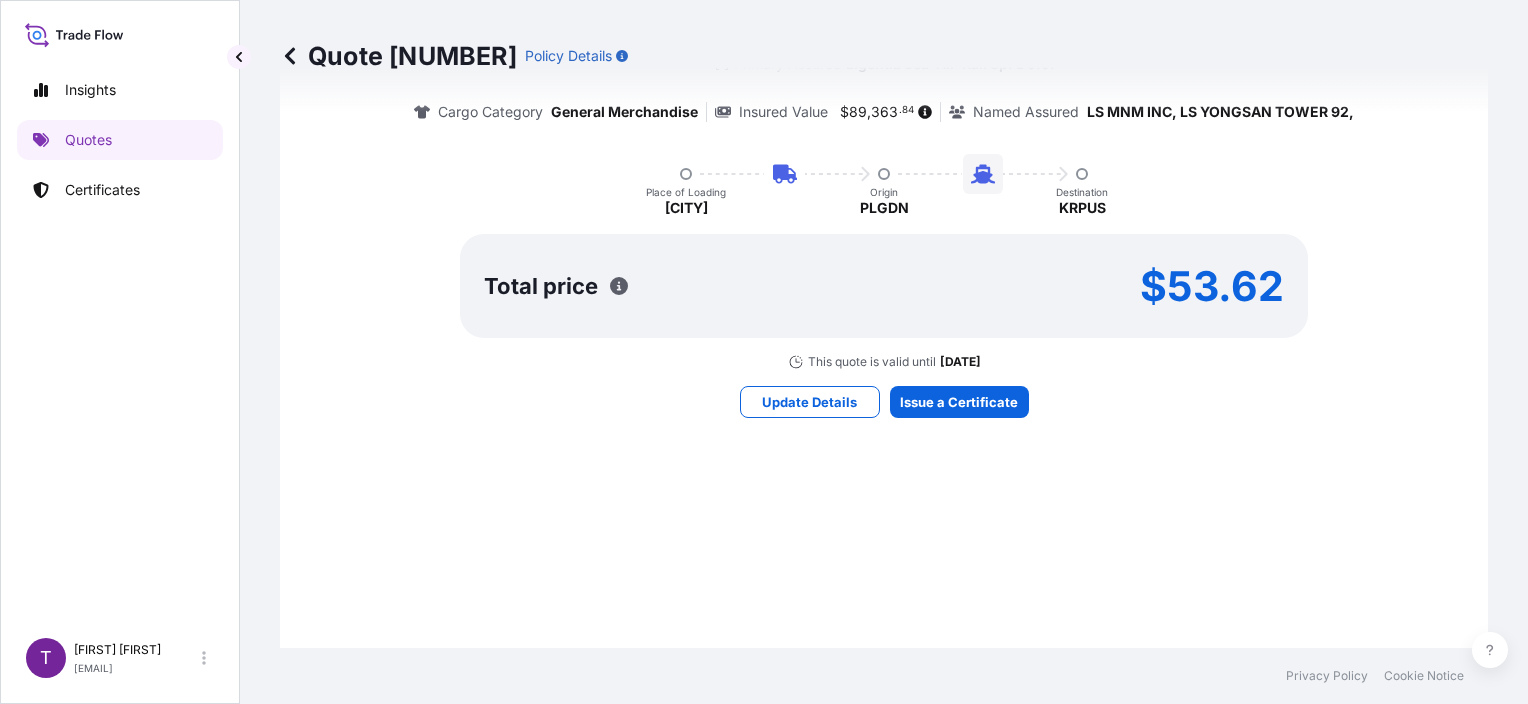 scroll, scrollTop: 1189, scrollLeft: 0, axis: vertical 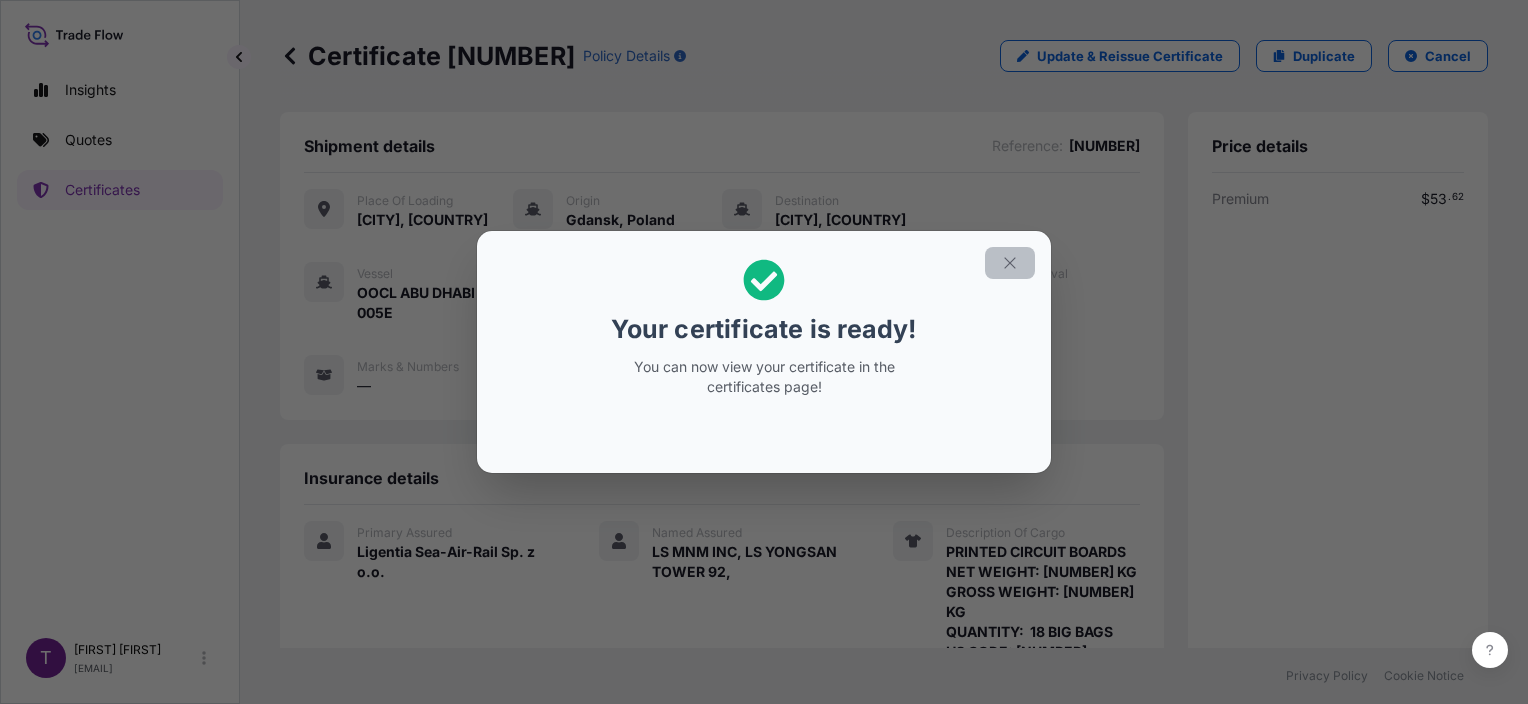 click at bounding box center (1010, 263) 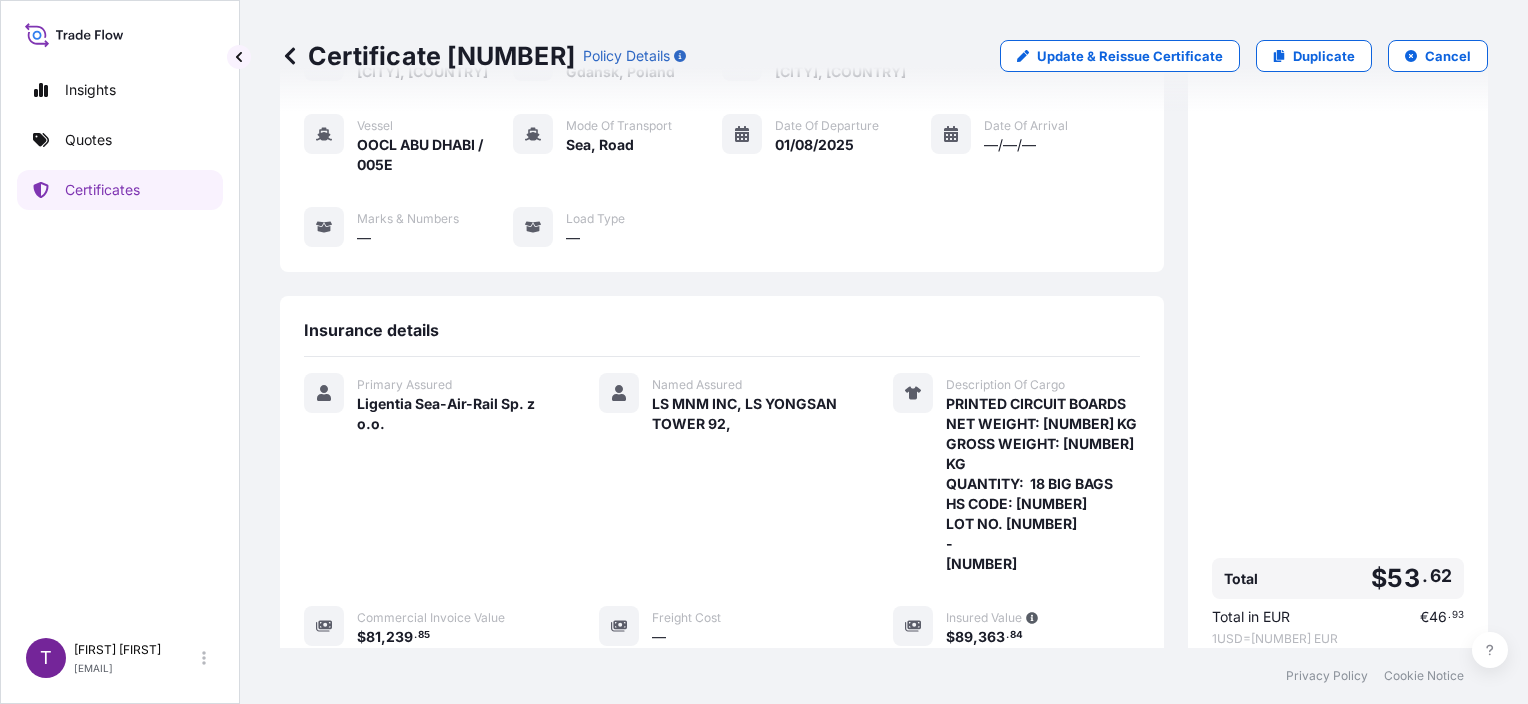 scroll, scrollTop: 400, scrollLeft: 0, axis: vertical 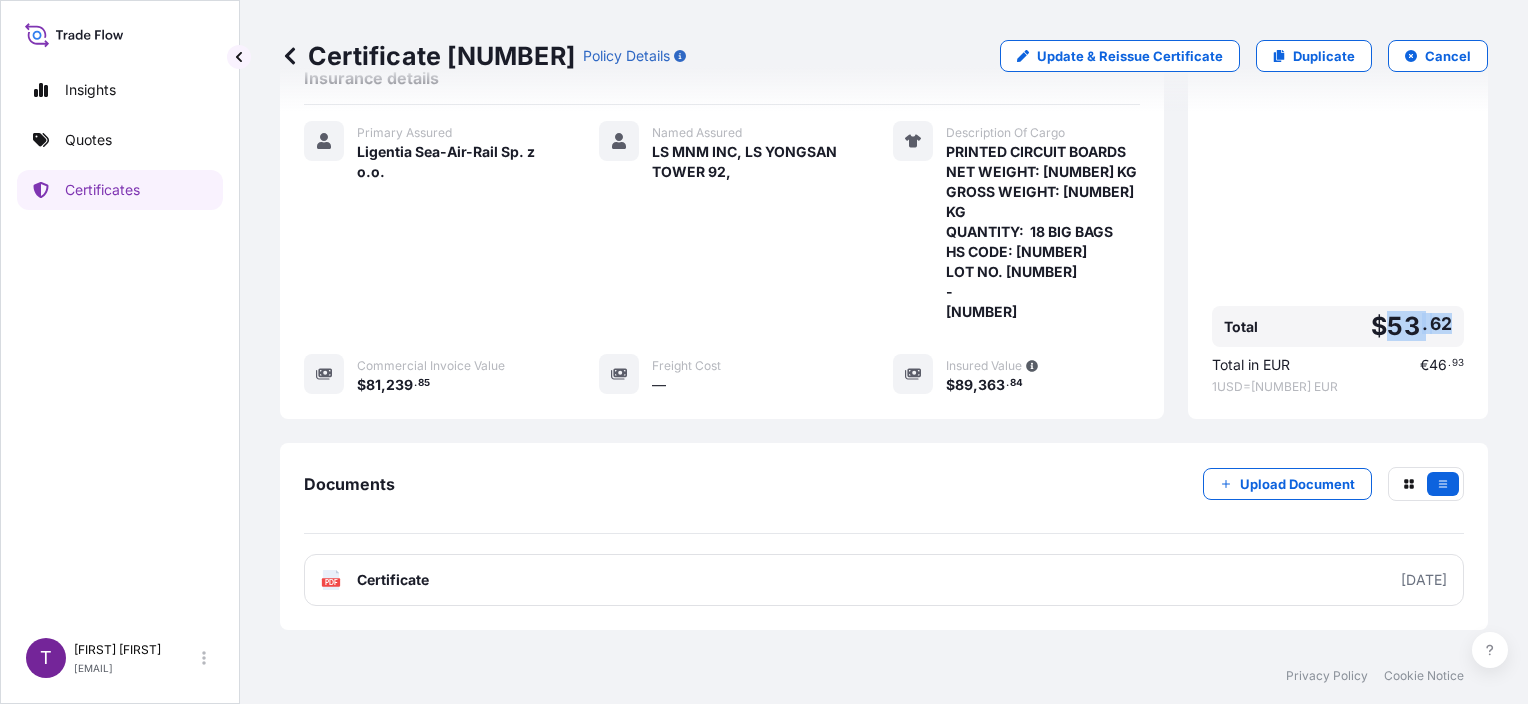 drag, startPoint x: 1435, startPoint y: 319, endPoint x: 1377, endPoint y: 331, distance: 59.22837 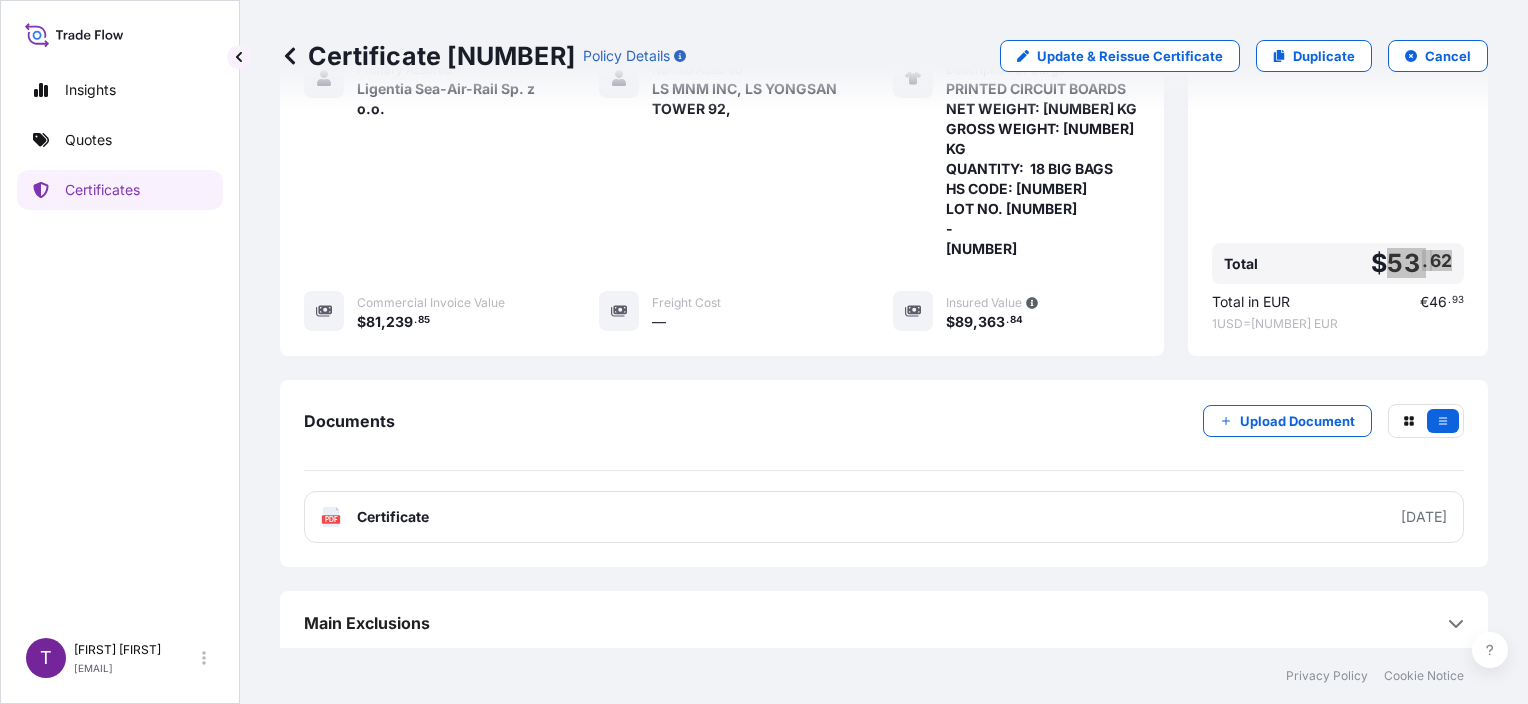 scroll, scrollTop: 464, scrollLeft: 0, axis: vertical 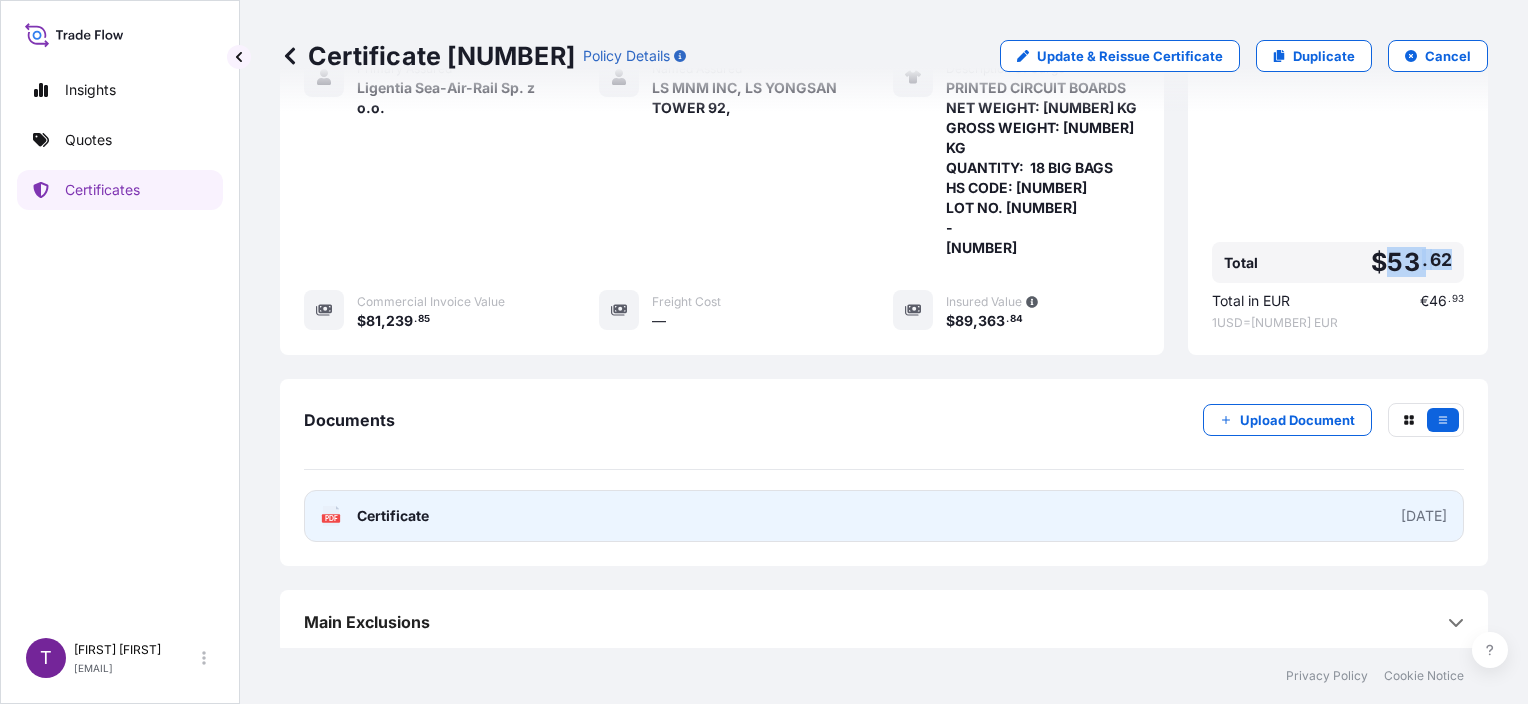 click on "PDF Certificate [DATE]" at bounding box center [884, 516] 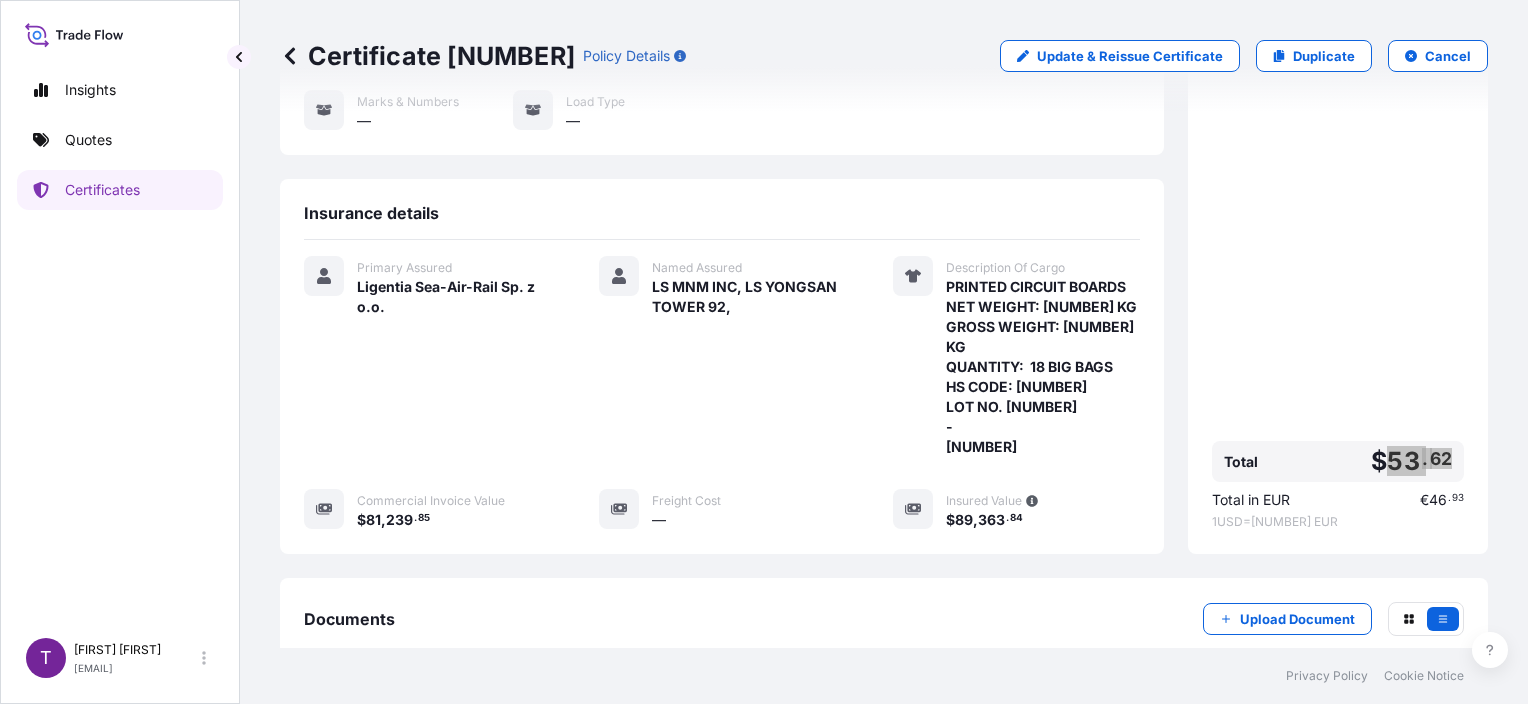scroll, scrollTop: 264, scrollLeft: 0, axis: vertical 